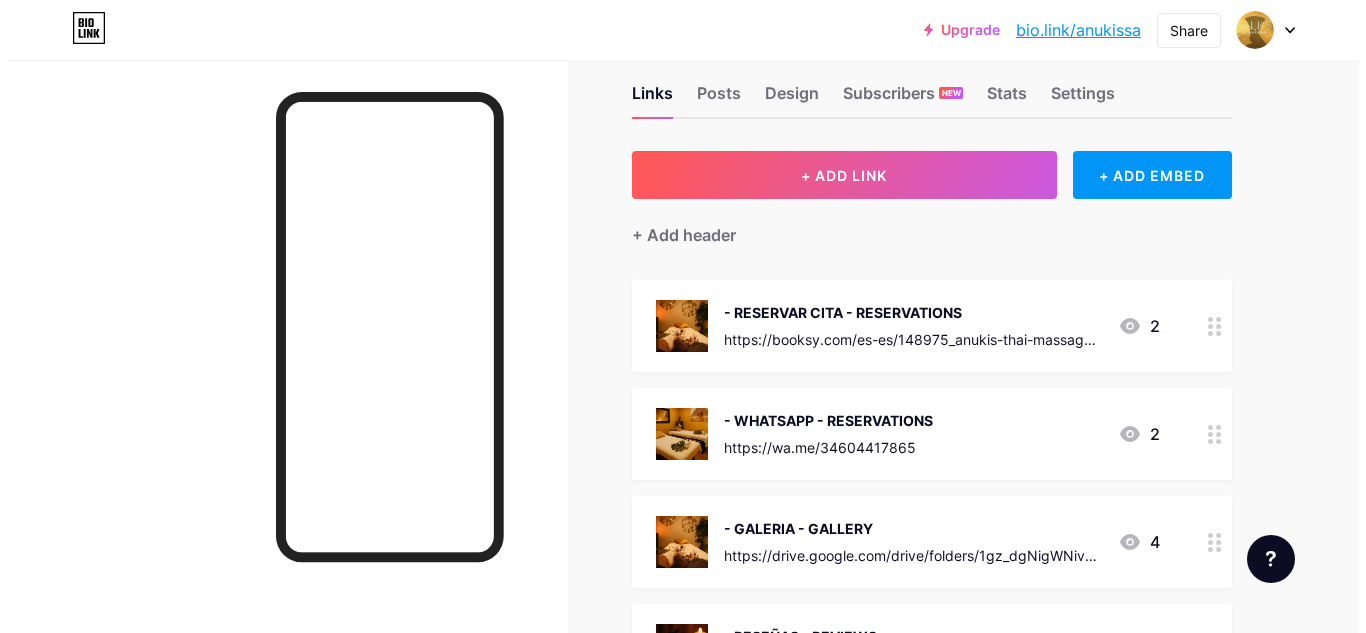 scroll, scrollTop: 0, scrollLeft: 0, axis: both 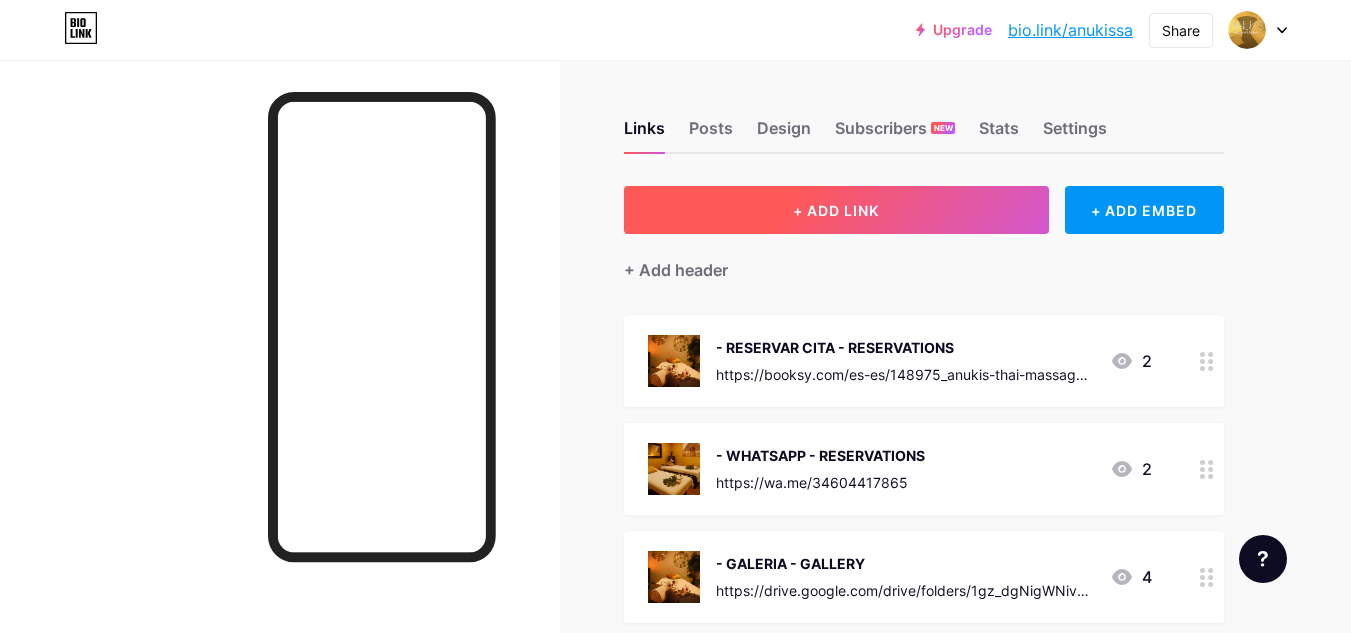 click on "+ ADD LINK" at bounding box center [836, 210] 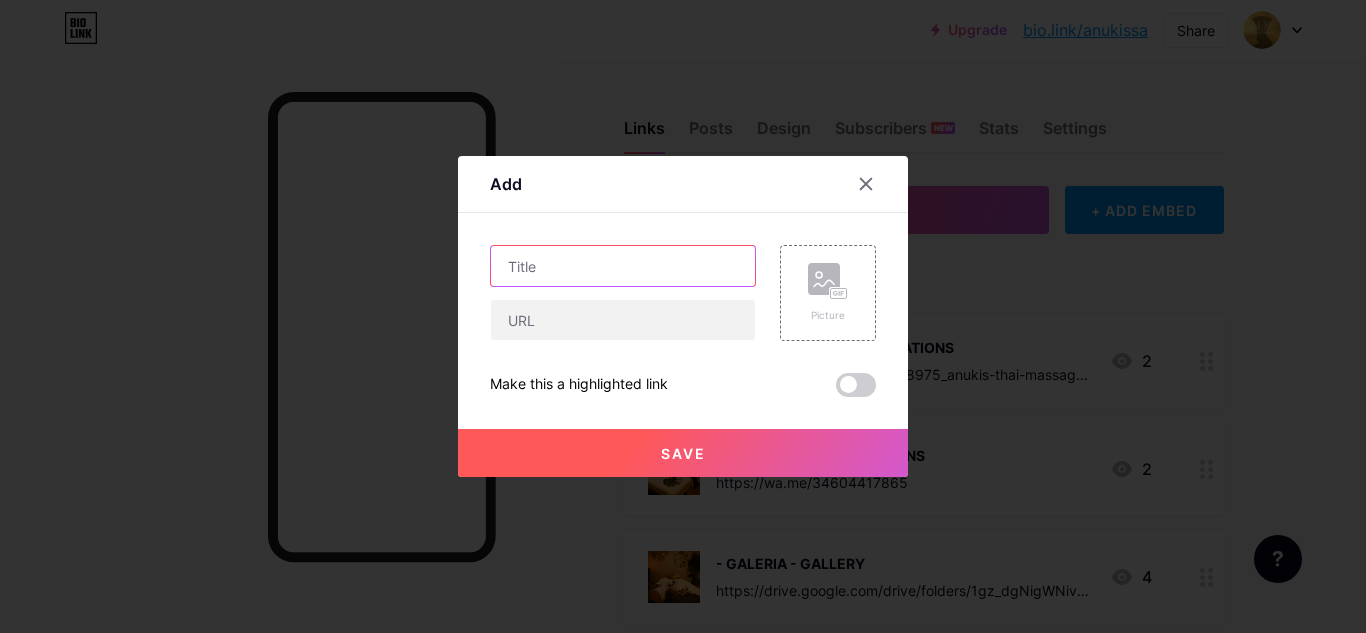 click at bounding box center [623, 266] 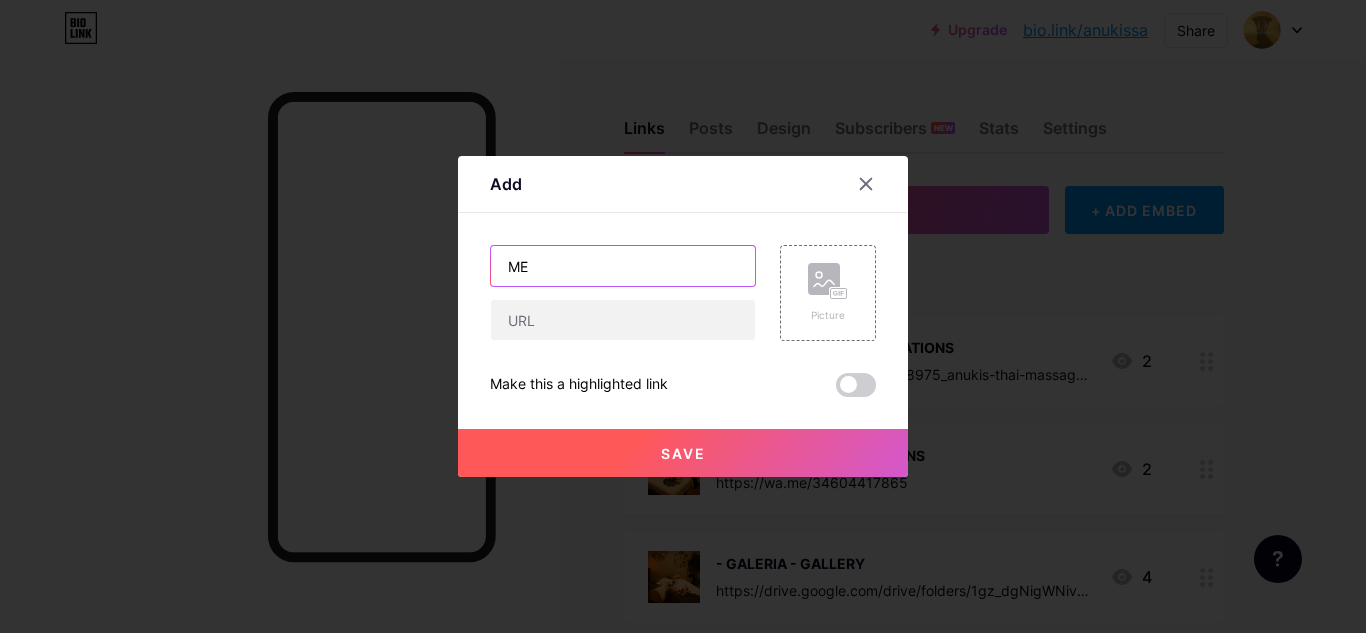 type on "M" 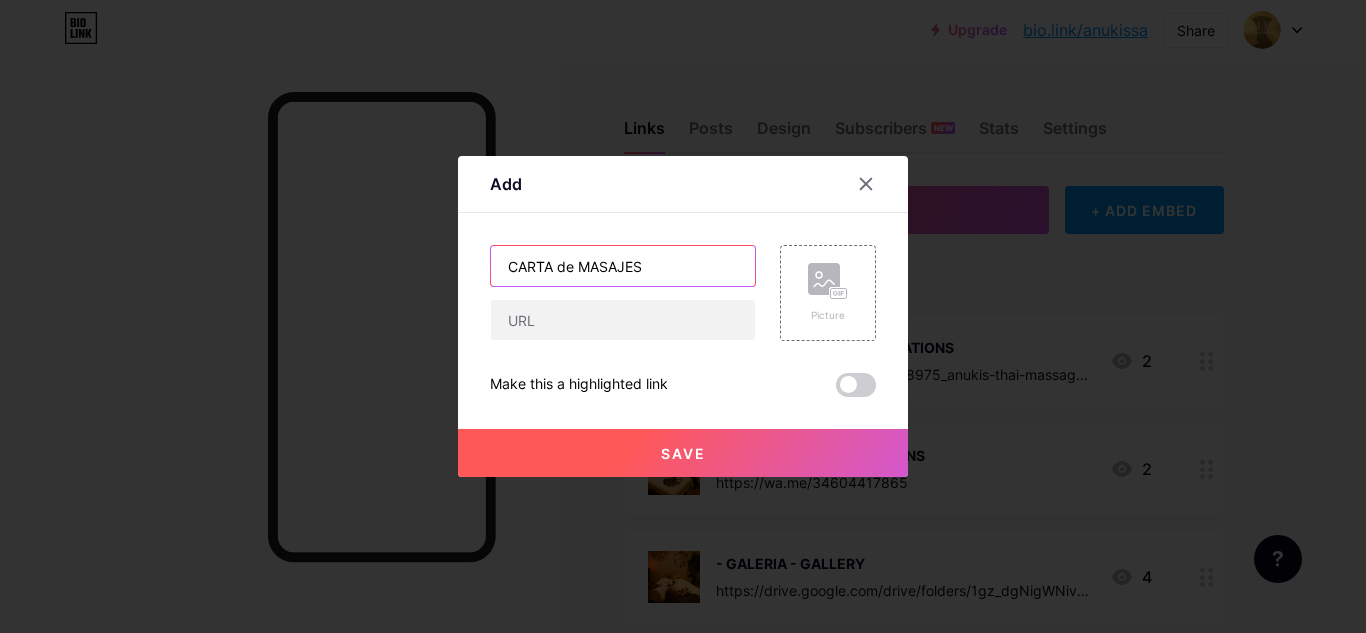 type on "CARTA de MASAJES" 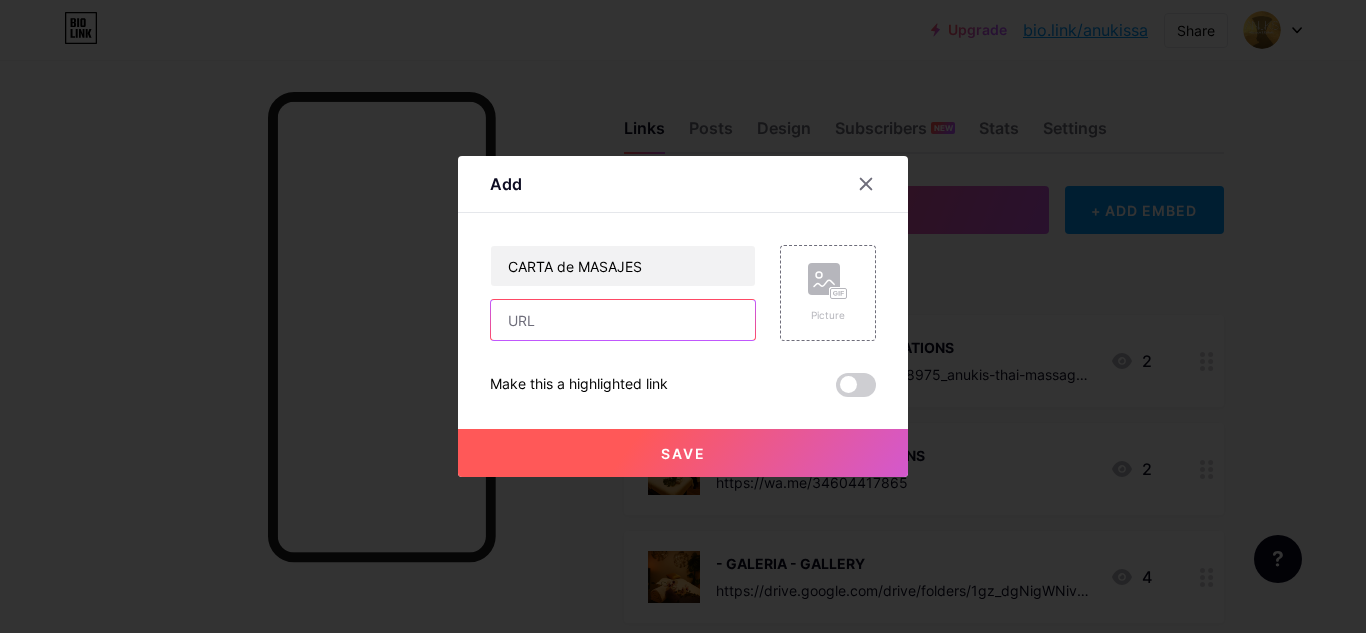 paste on "https://drive.google.com/drive/folders/10kQfmPz0BxulMeSGFIxkWUUg_4Hy2qB7?usp=sharing" 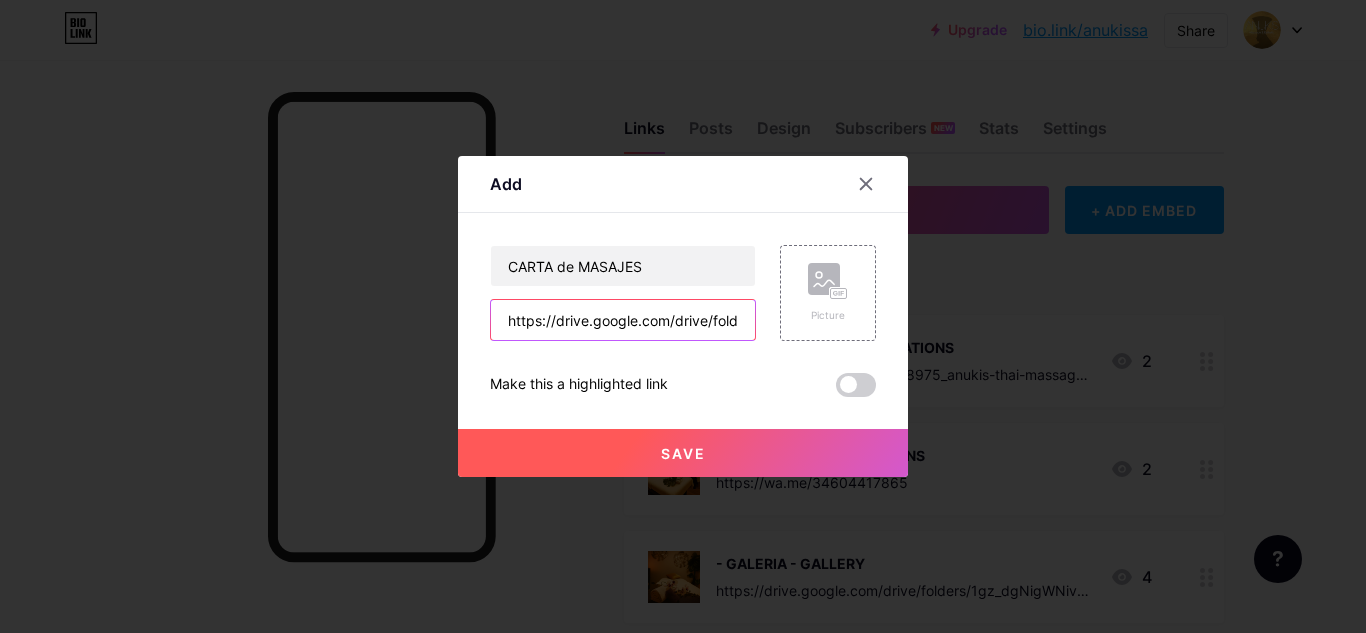 scroll, scrollTop: 0, scrollLeft: 396, axis: horizontal 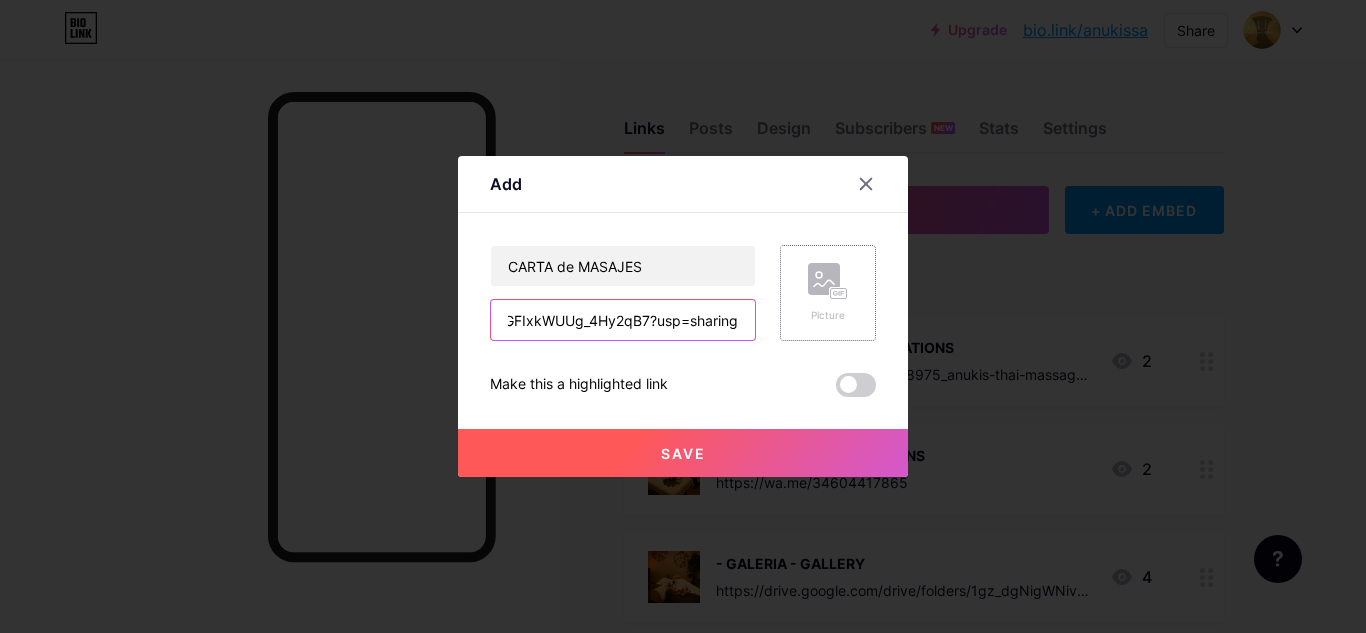 type on "https://drive.google.com/drive/folders/10kQfmPz0BxulMeSGFIxkWUUg_4Hy2qB7?usp=sharing" 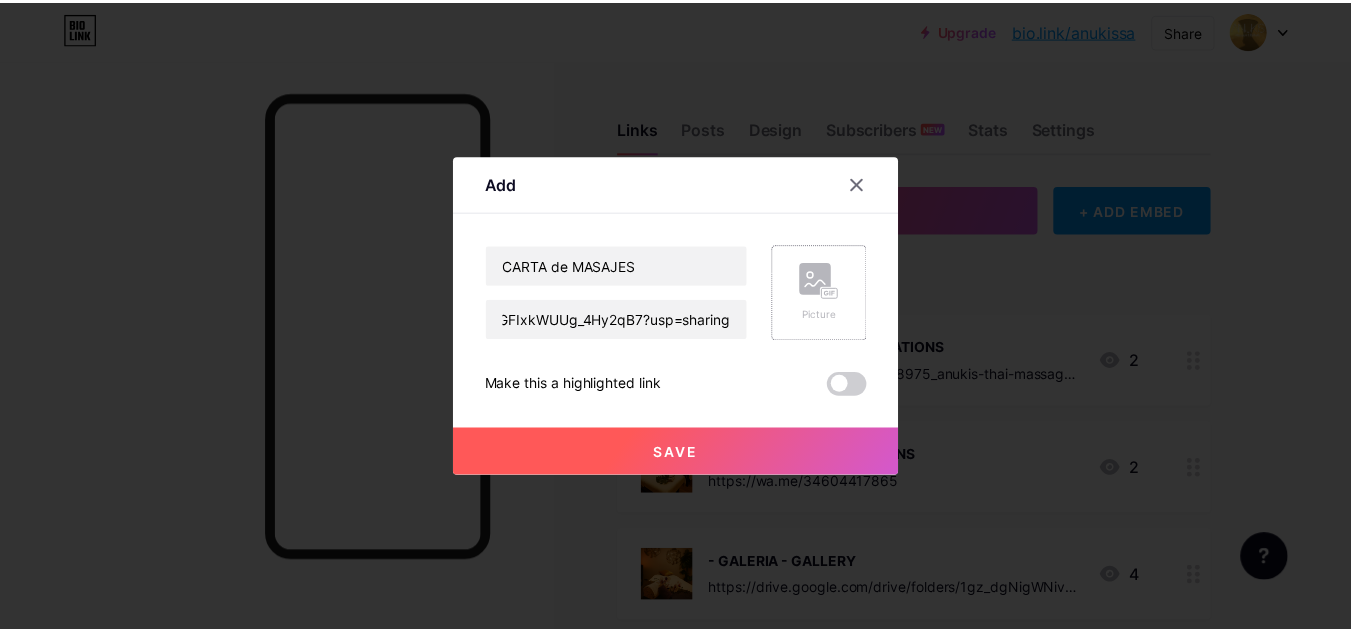 scroll, scrollTop: 0, scrollLeft: 0, axis: both 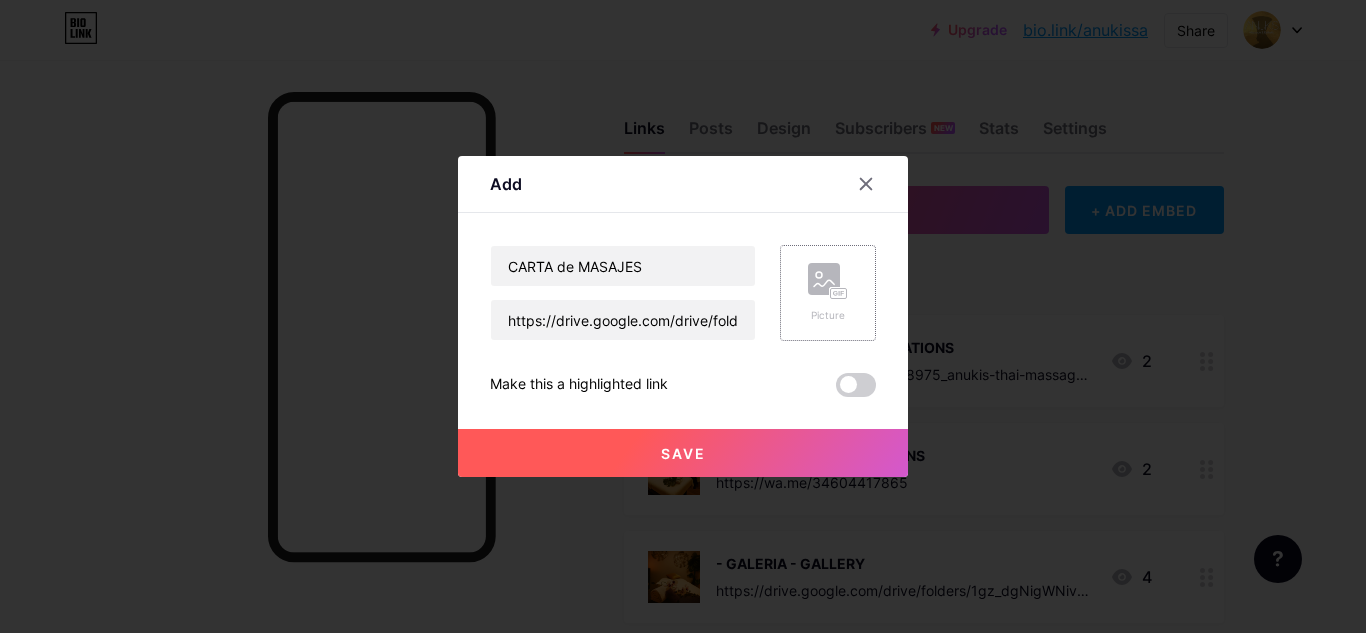 click on "Picture" at bounding box center [828, 293] 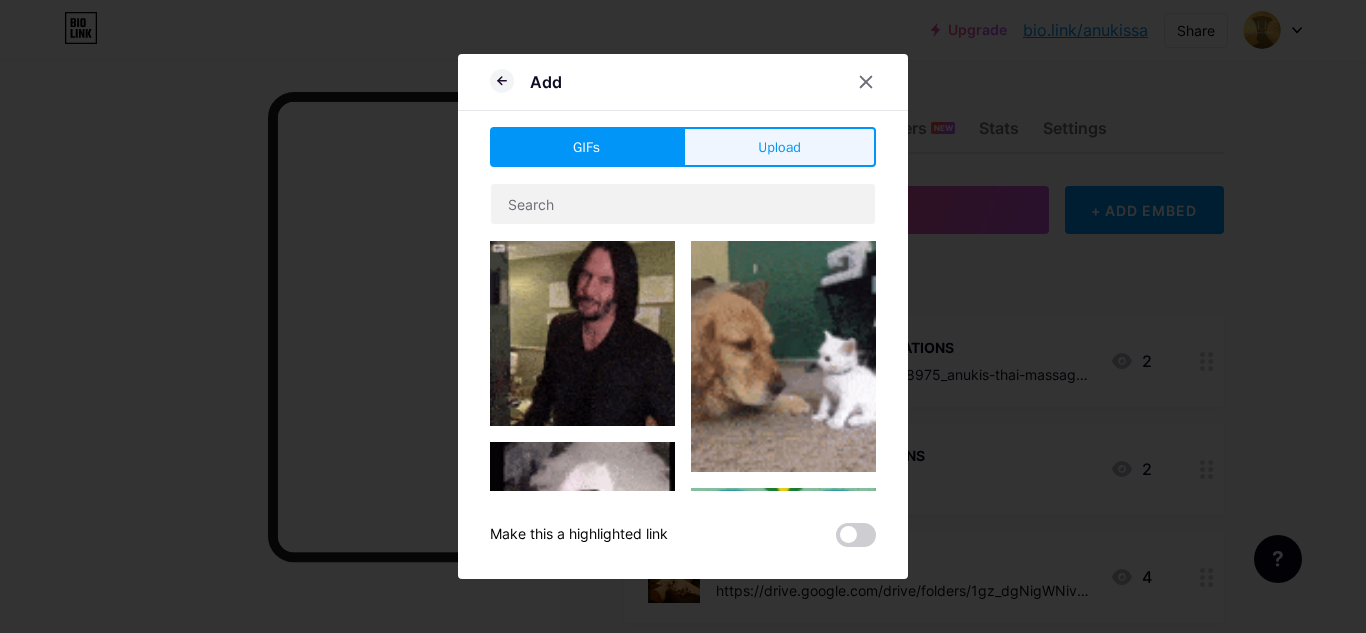 click on "Upload" at bounding box center [779, 147] 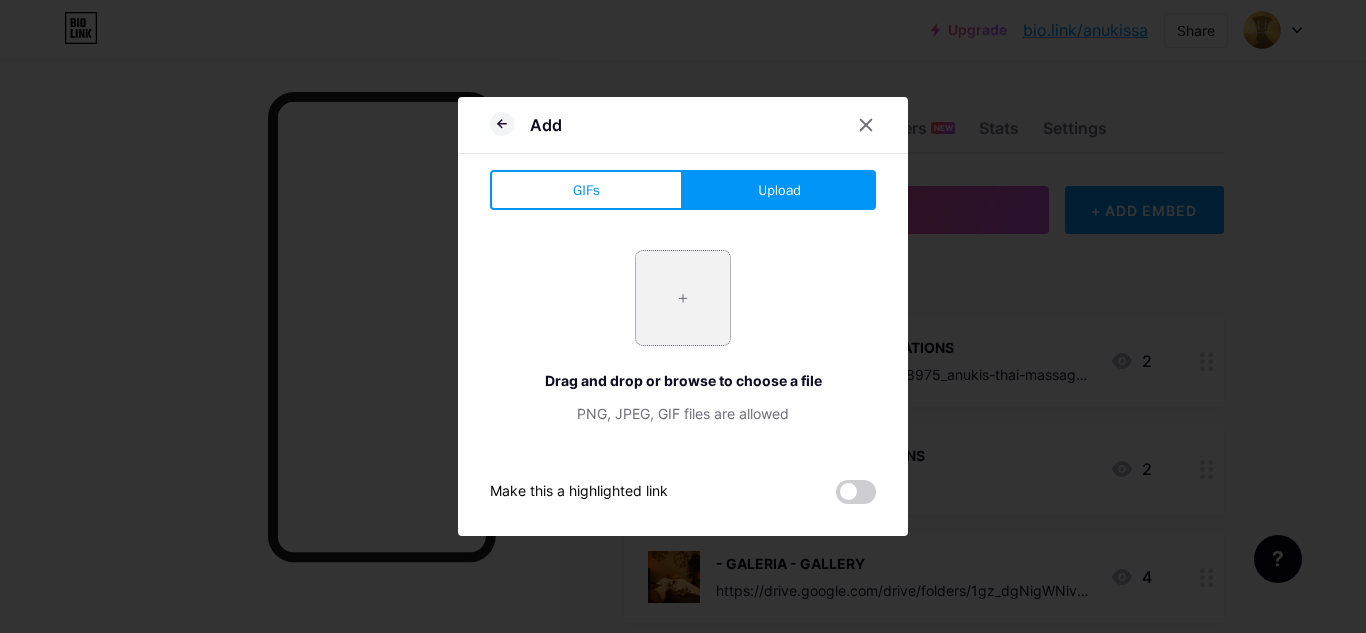 click at bounding box center [683, 298] 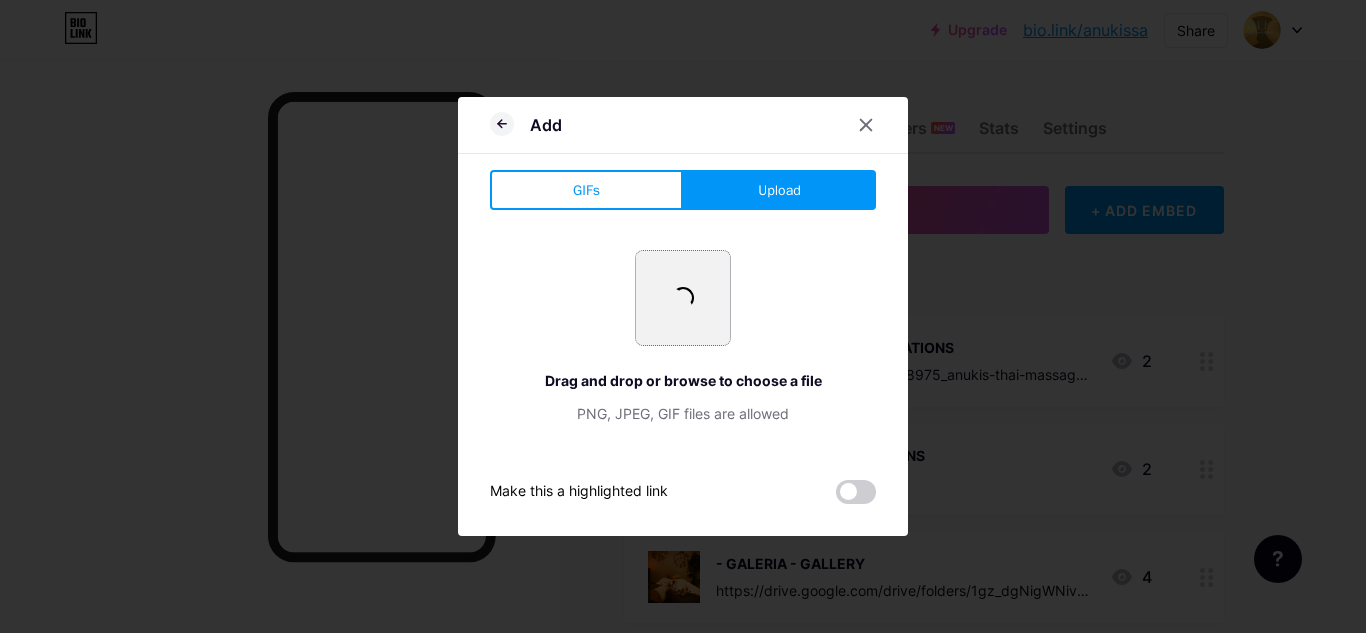 click at bounding box center [683, 298] 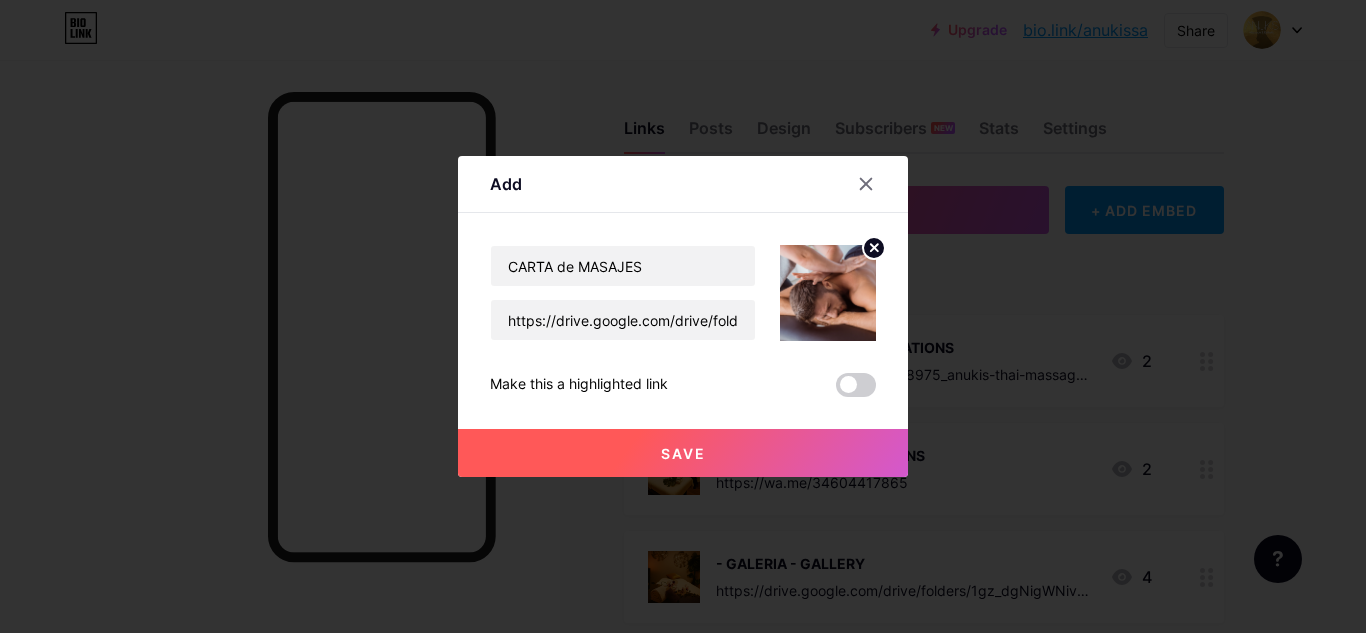click on "Save" at bounding box center (683, 453) 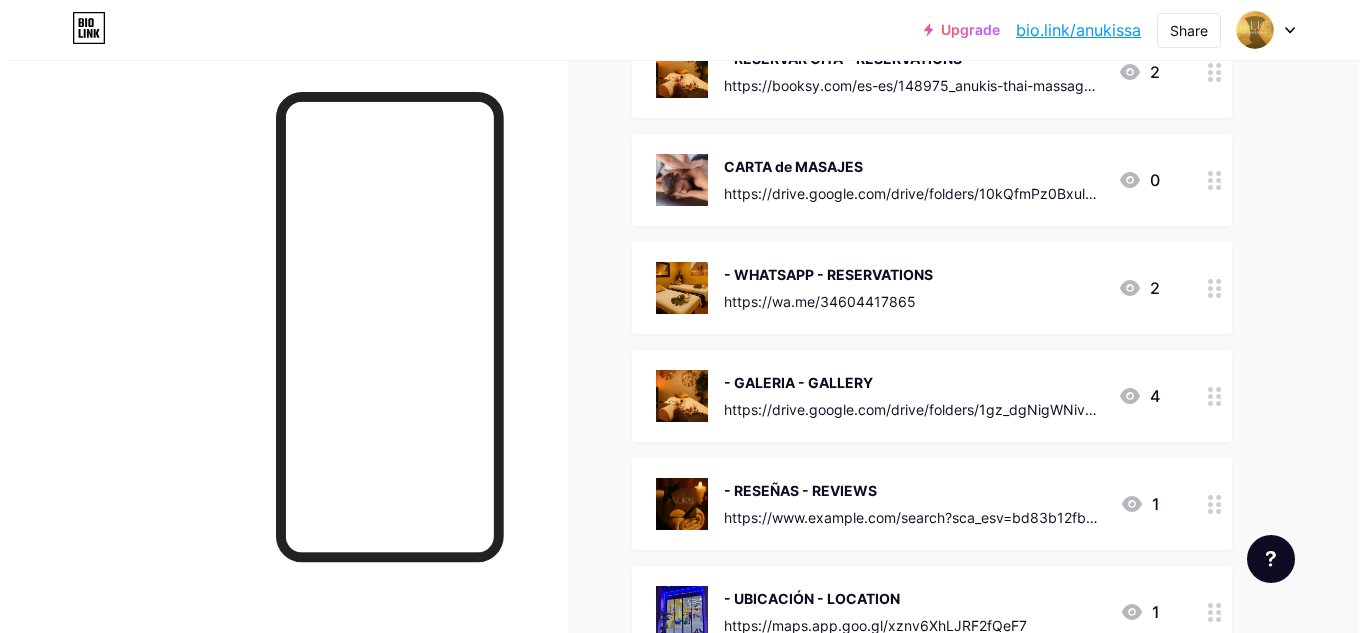 scroll, scrollTop: 200, scrollLeft: 0, axis: vertical 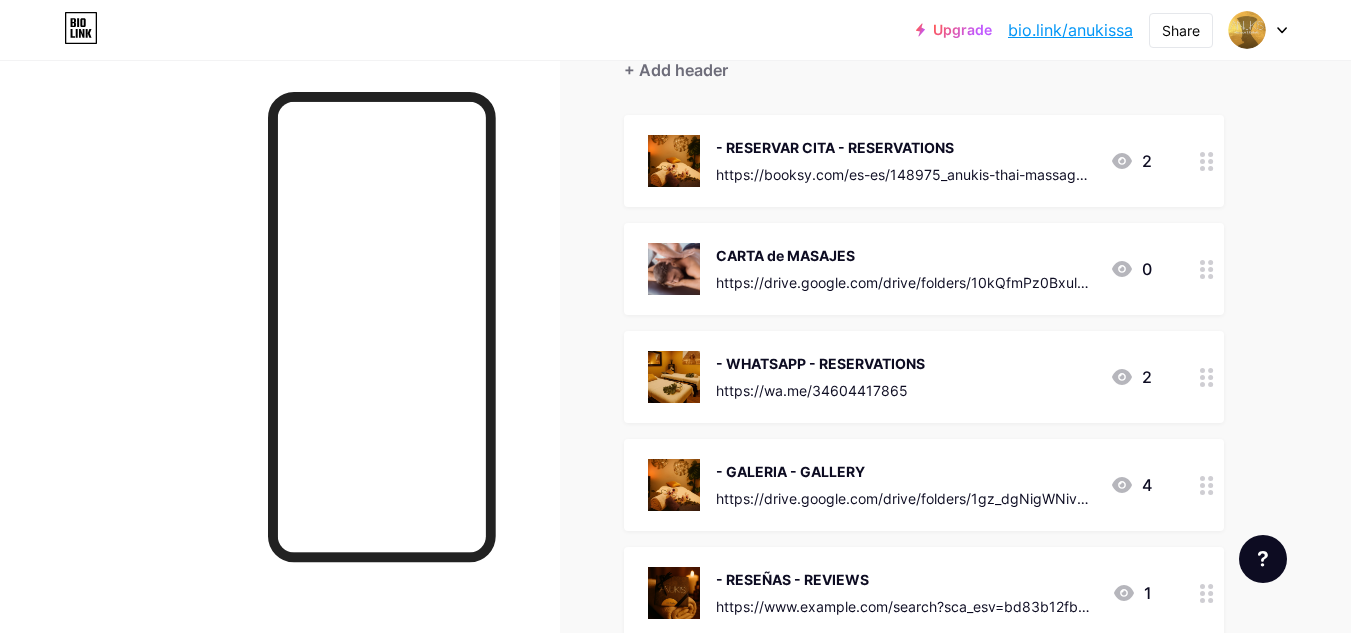 click on "CARTA de MASAJES" at bounding box center [905, 255] 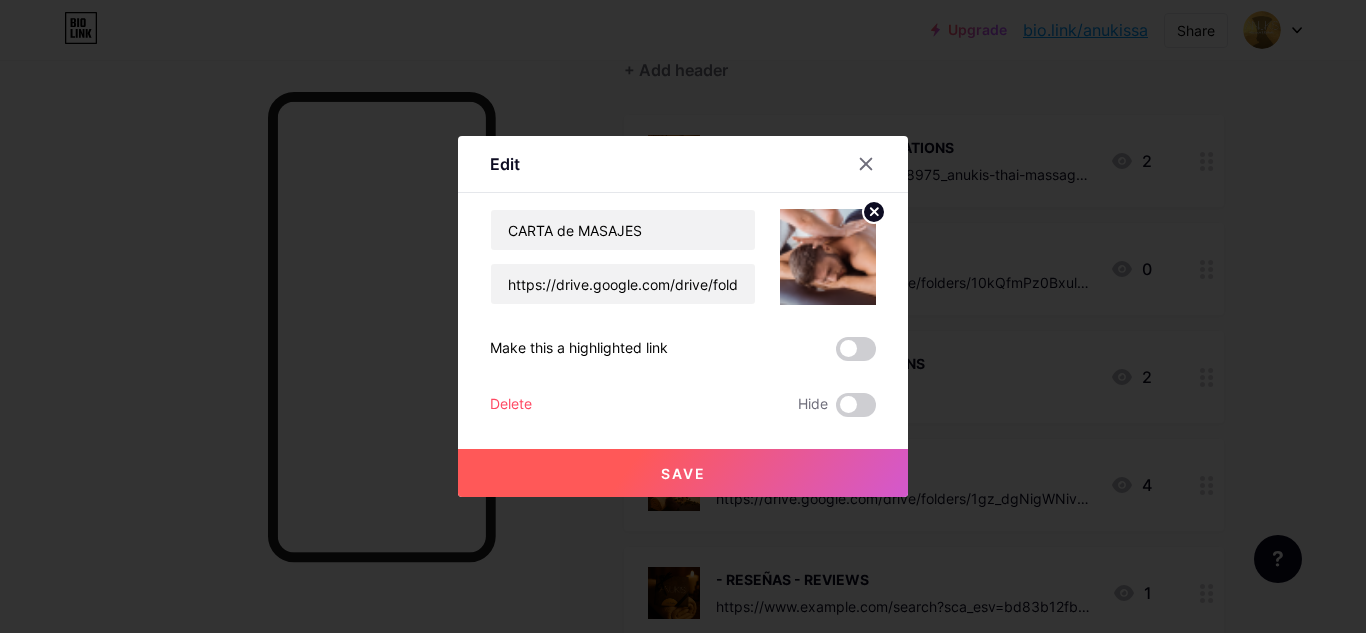 click at bounding box center (828, 257) 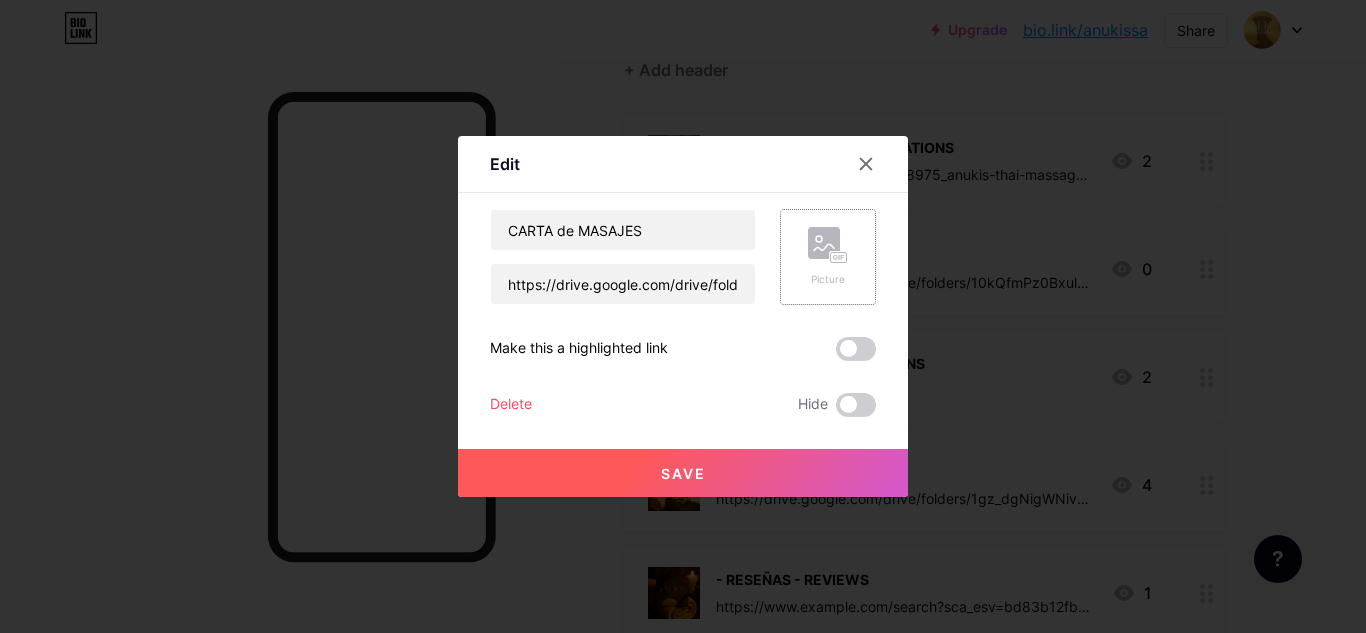 click on "Picture" at bounding box center (828, 257) 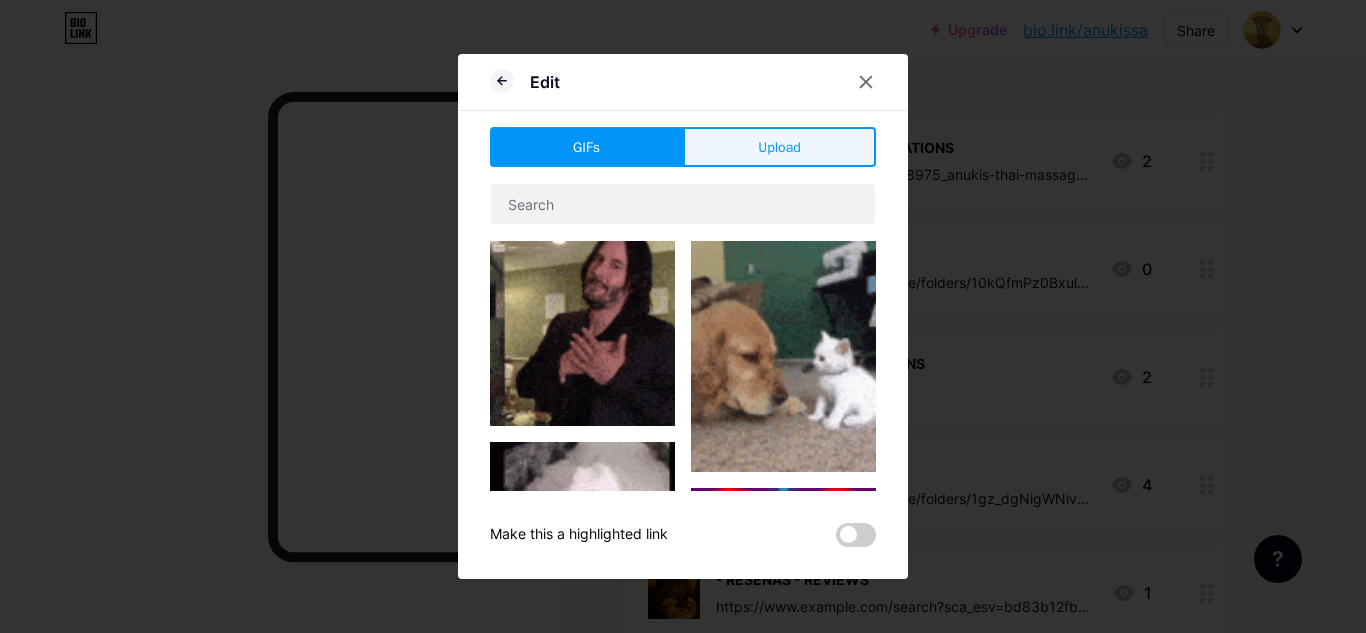 click on "Upload" at bounding box center [779, 147] 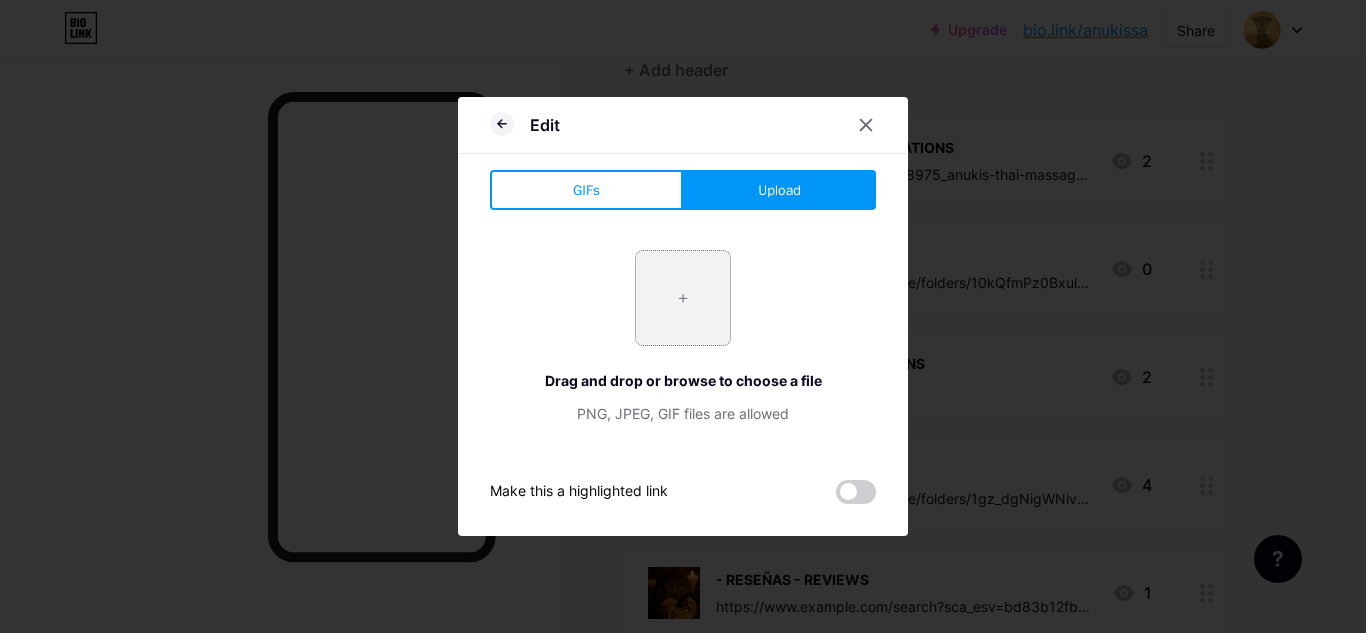 click at bounding box center [683, 298] 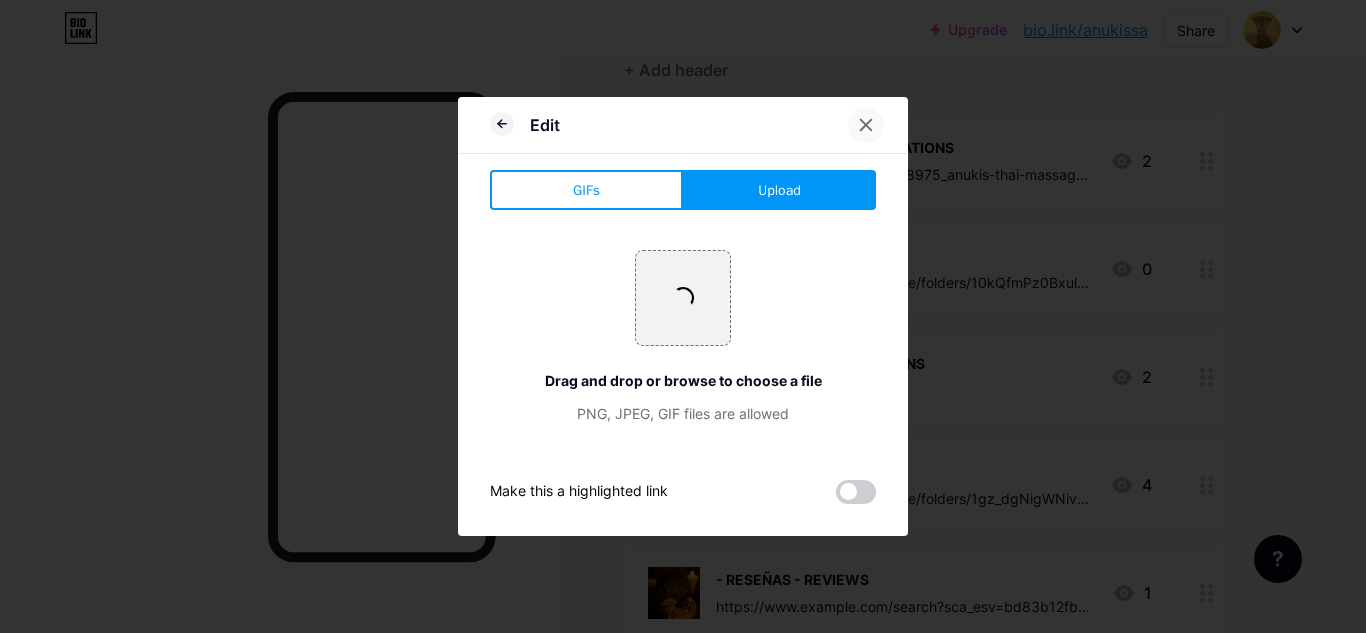 click 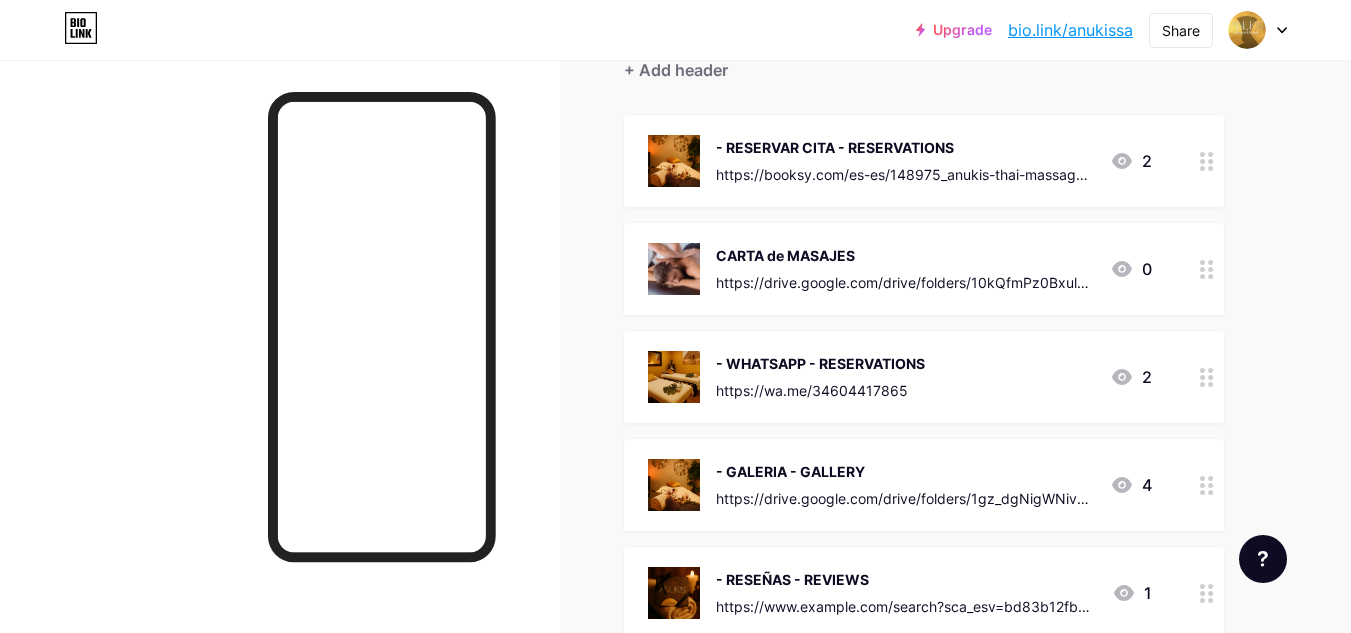 click on "CARTA de MASAJES" at bounding box center [905, 255] 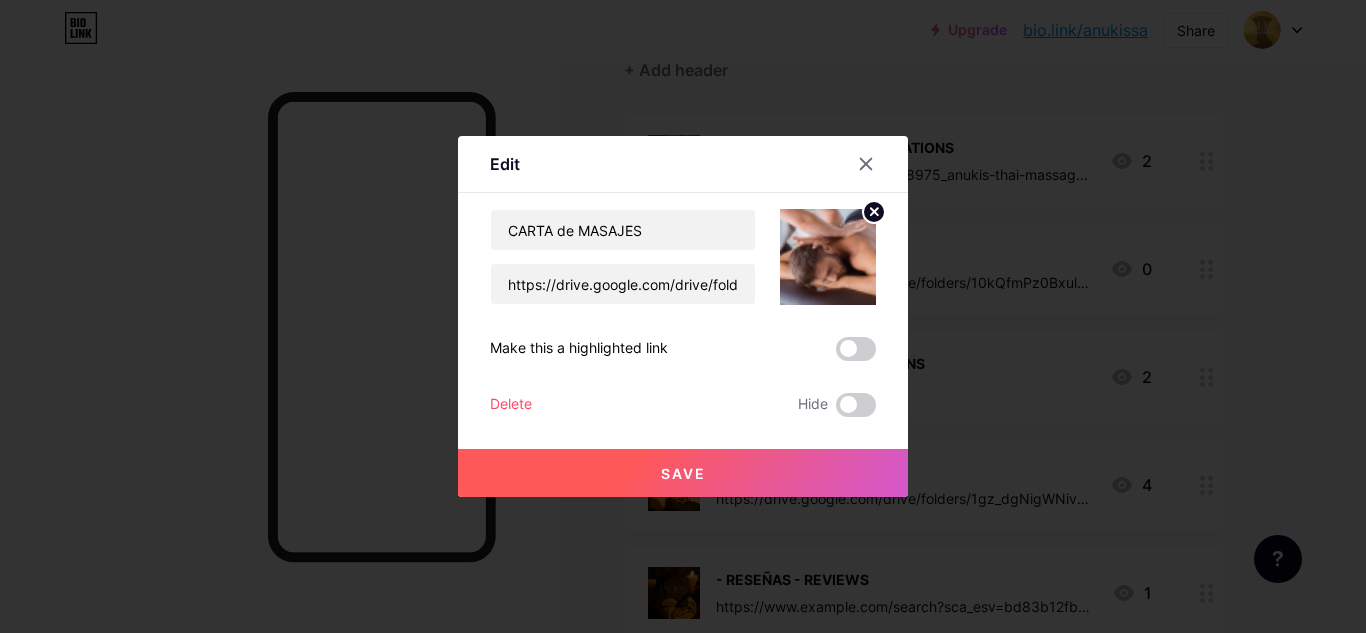 click 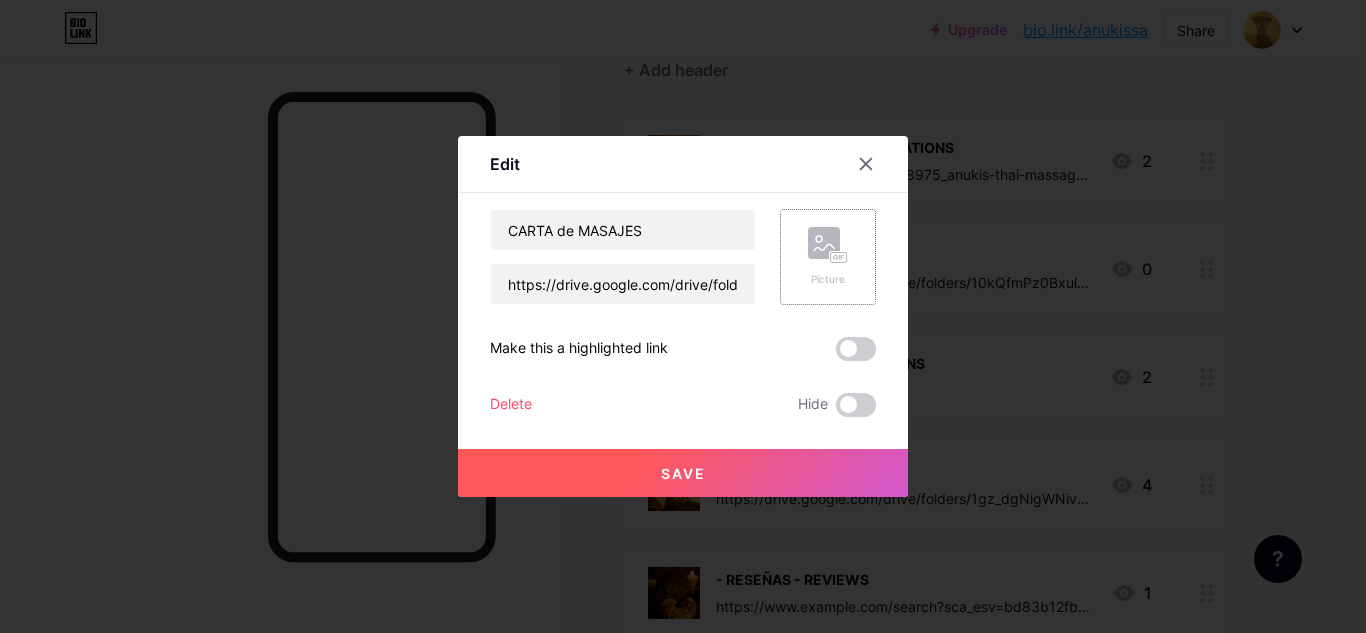 click on "Picture" at bounding box center [828, 257] 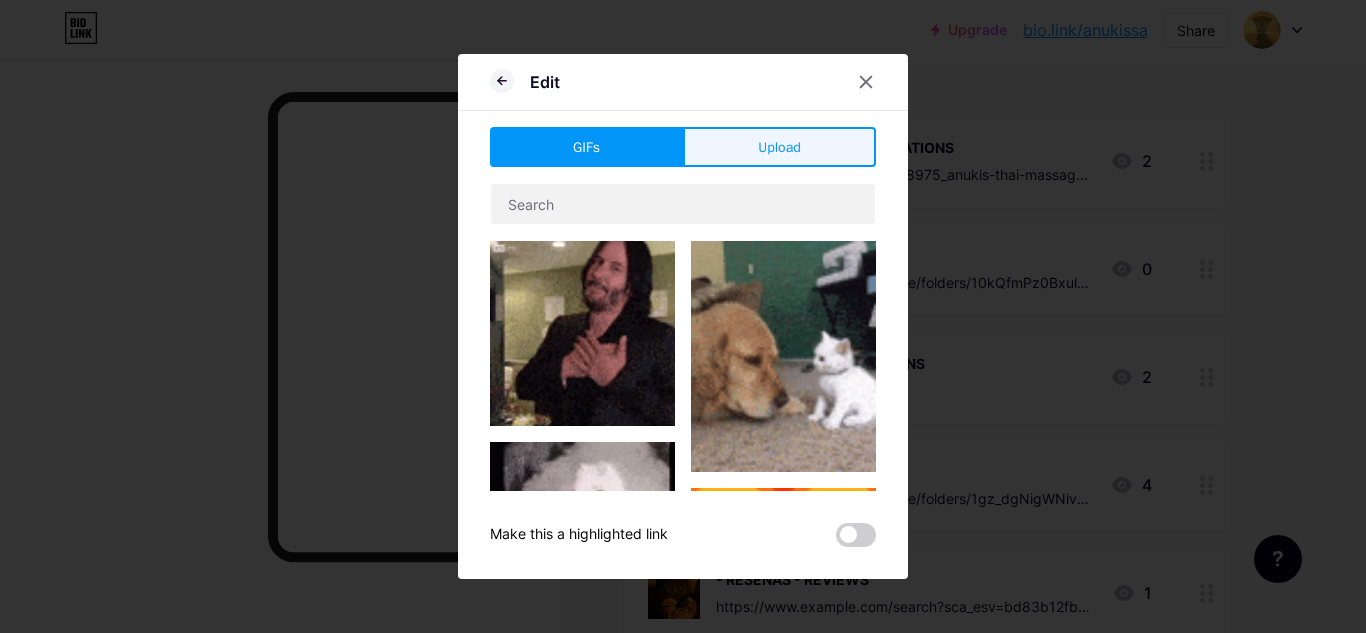 click on "Upload" at bounding box center [779, 147] 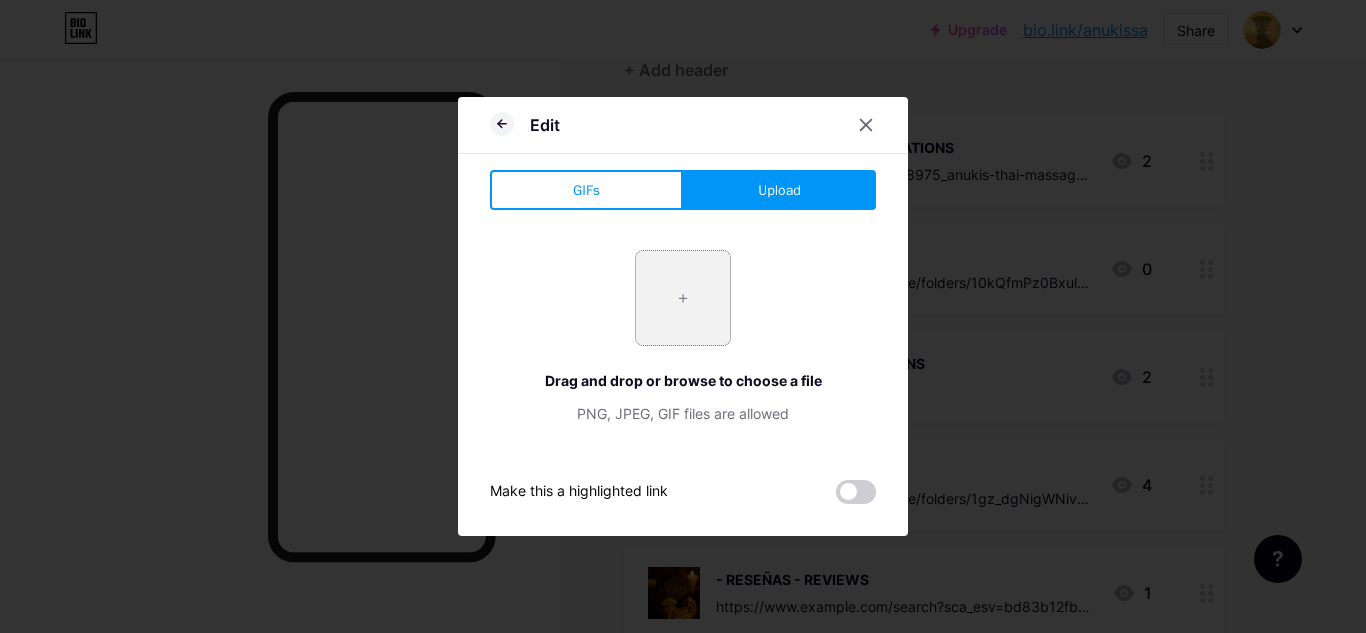 click at bounding box center (683, 298) 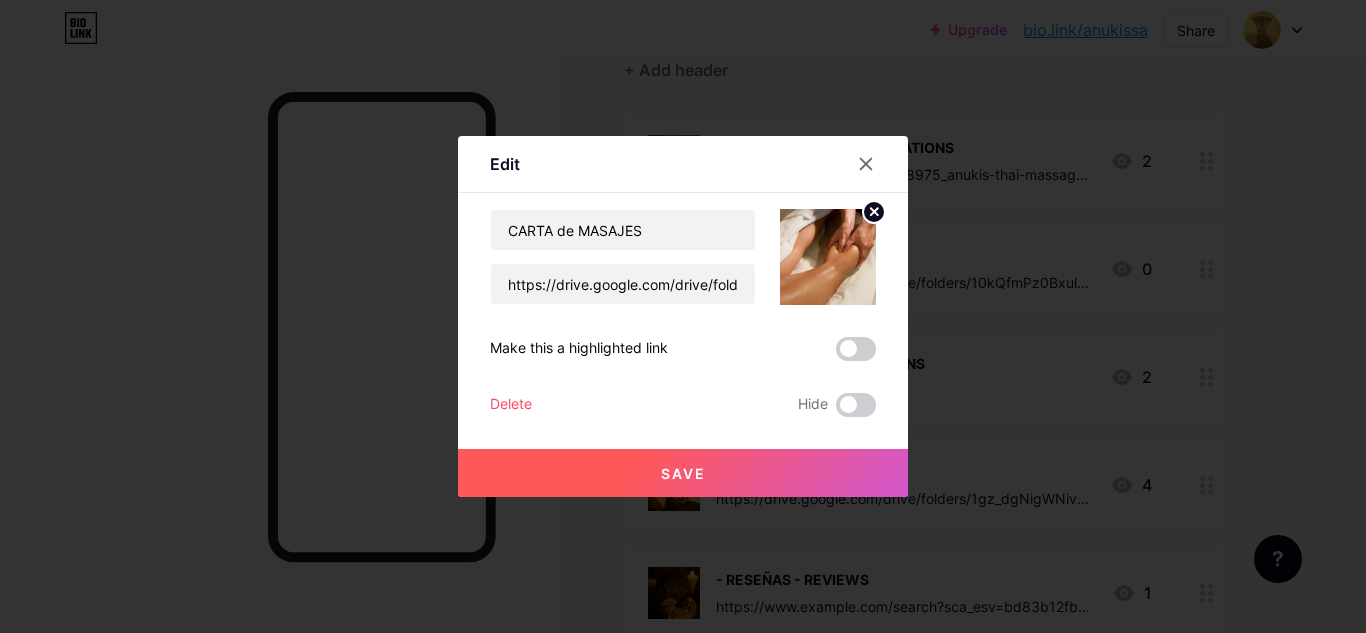 click on "Save" at bounding box center [683, 473] 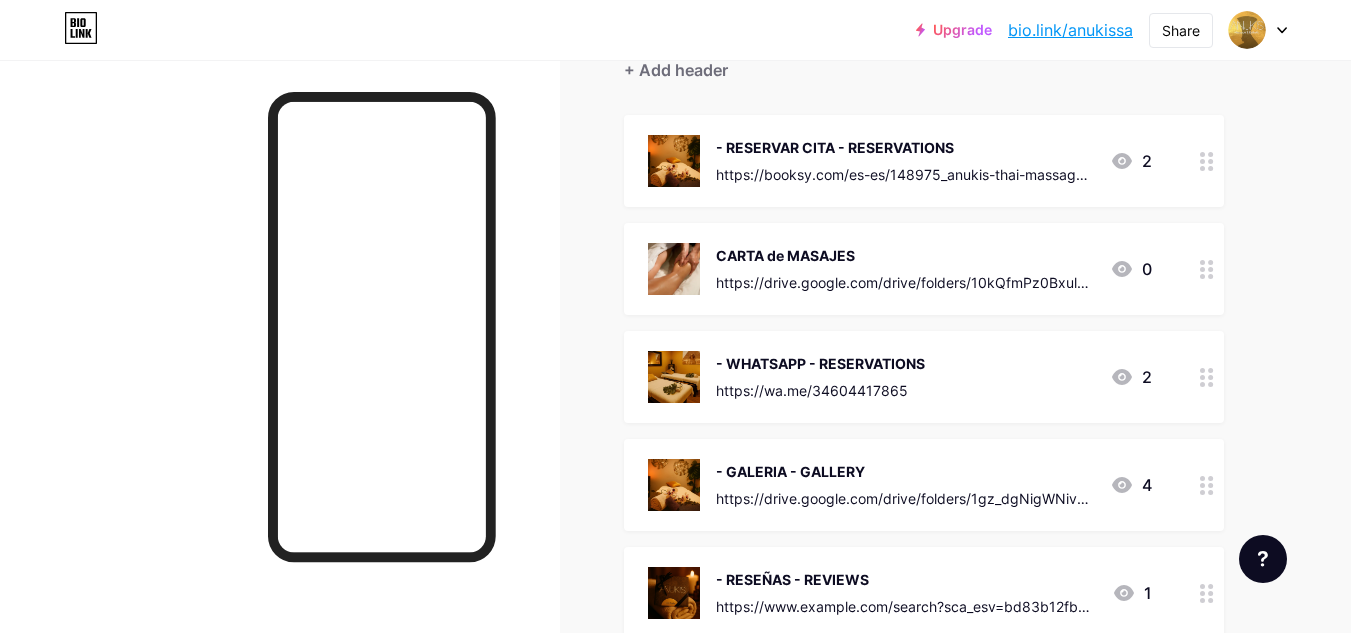 click on "CARTA de MASAJES" at bounding box center (905, 255) 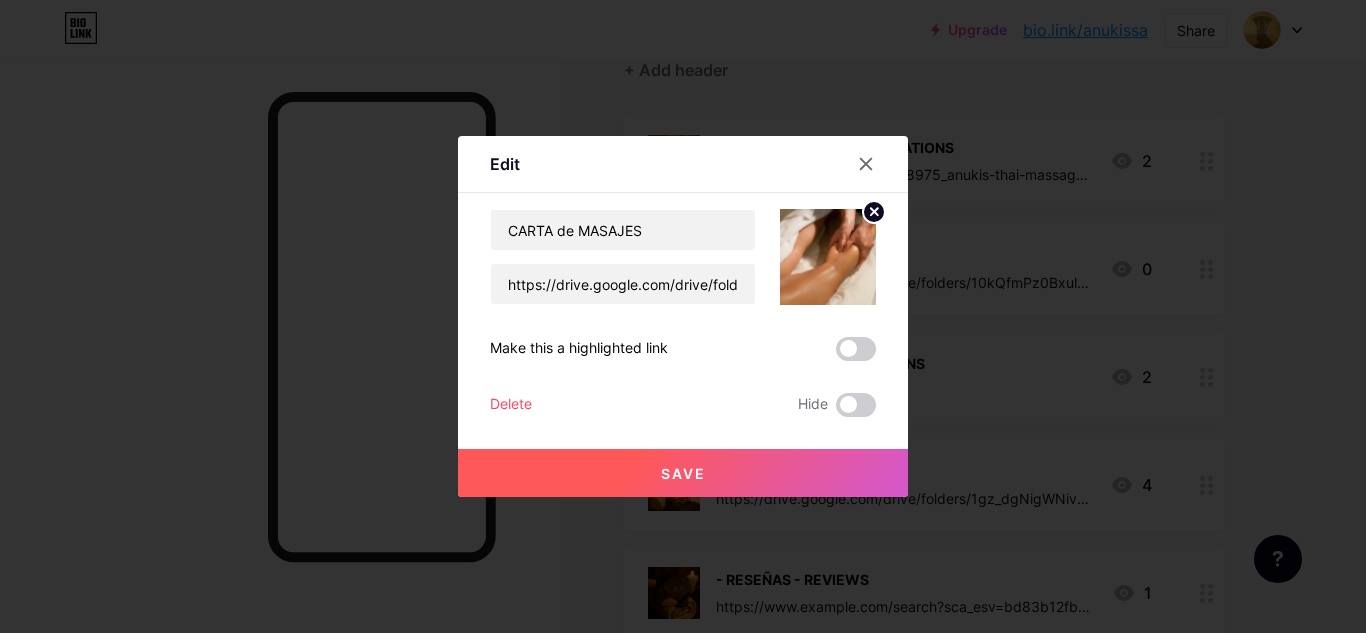 click 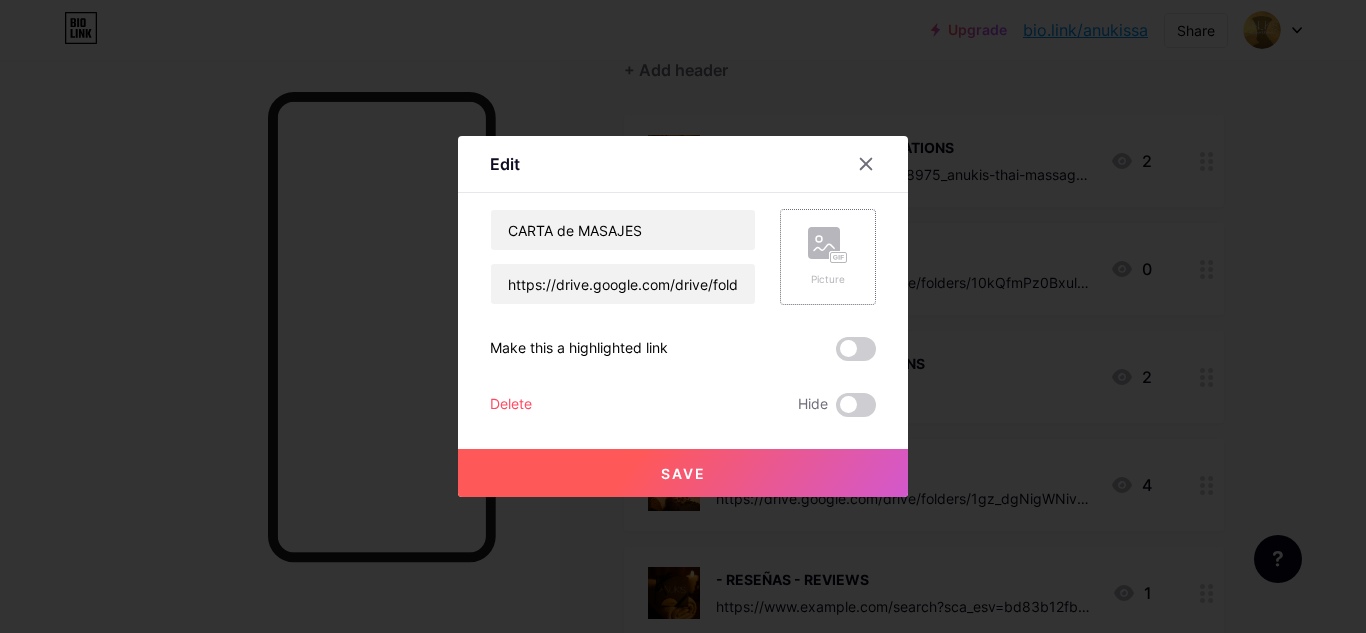 click on "Picture" at bounding box center (828, 257) 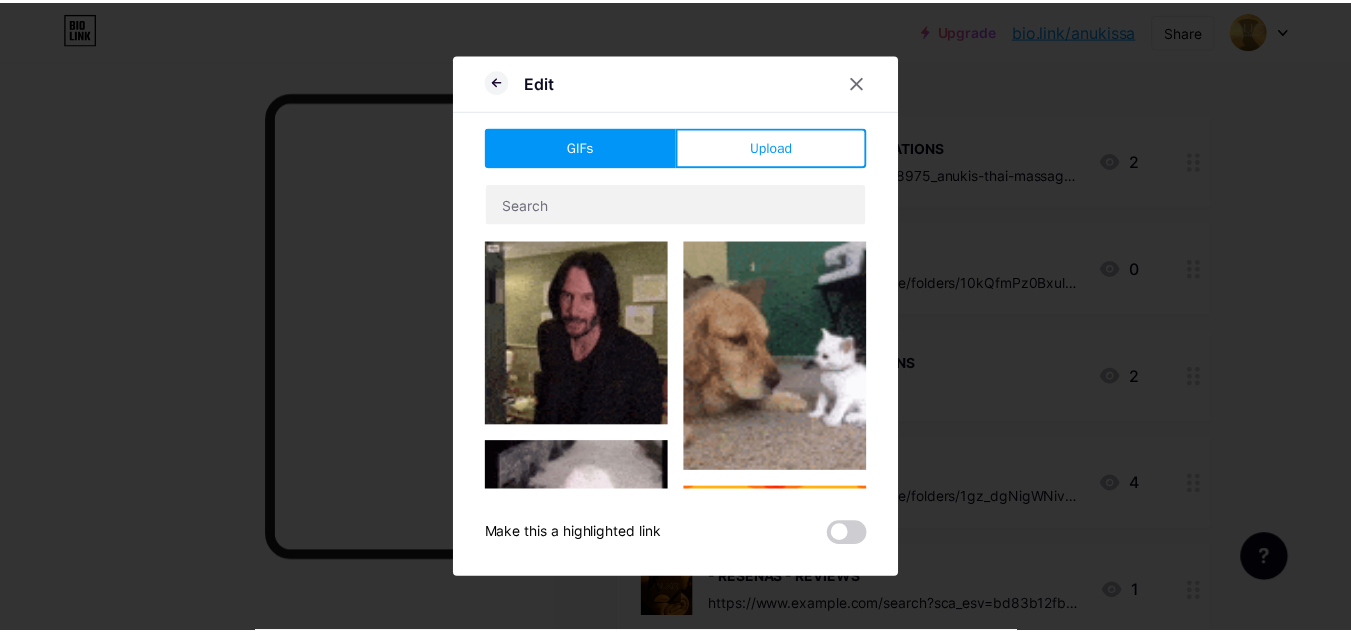 scroll, scrollTop: 300, scrollLeft: 0, axis: vertical 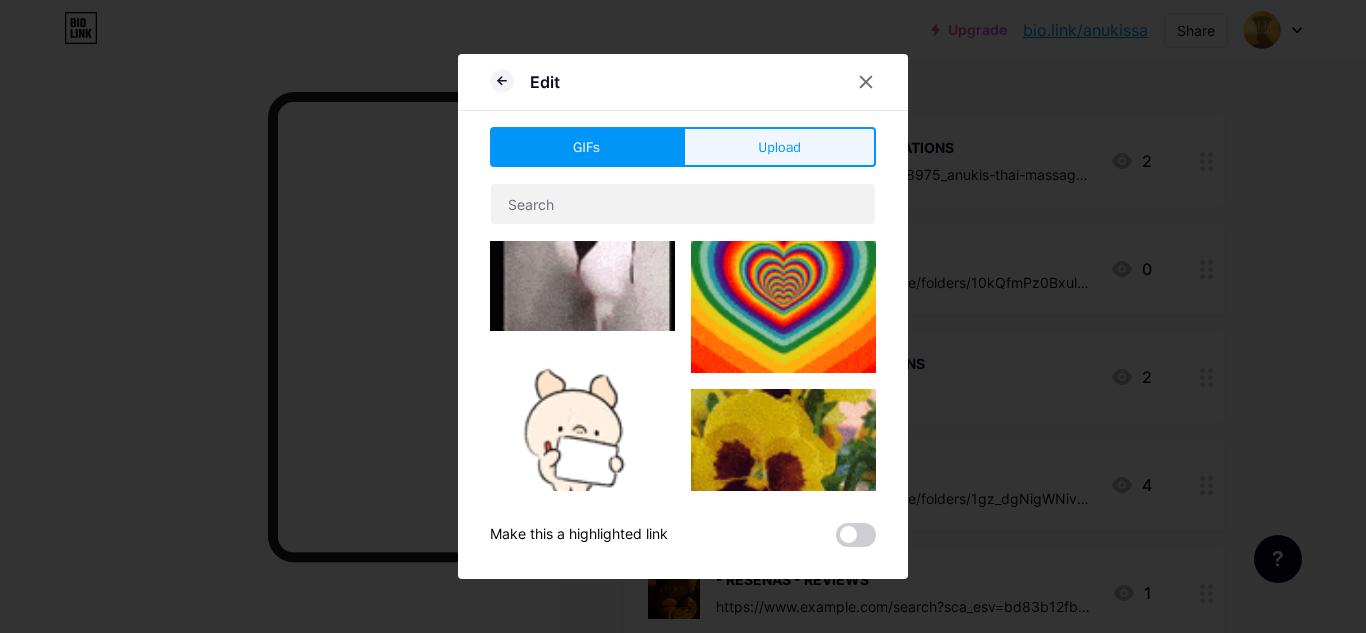 click on "Upload" at bounding box center (779, 147) 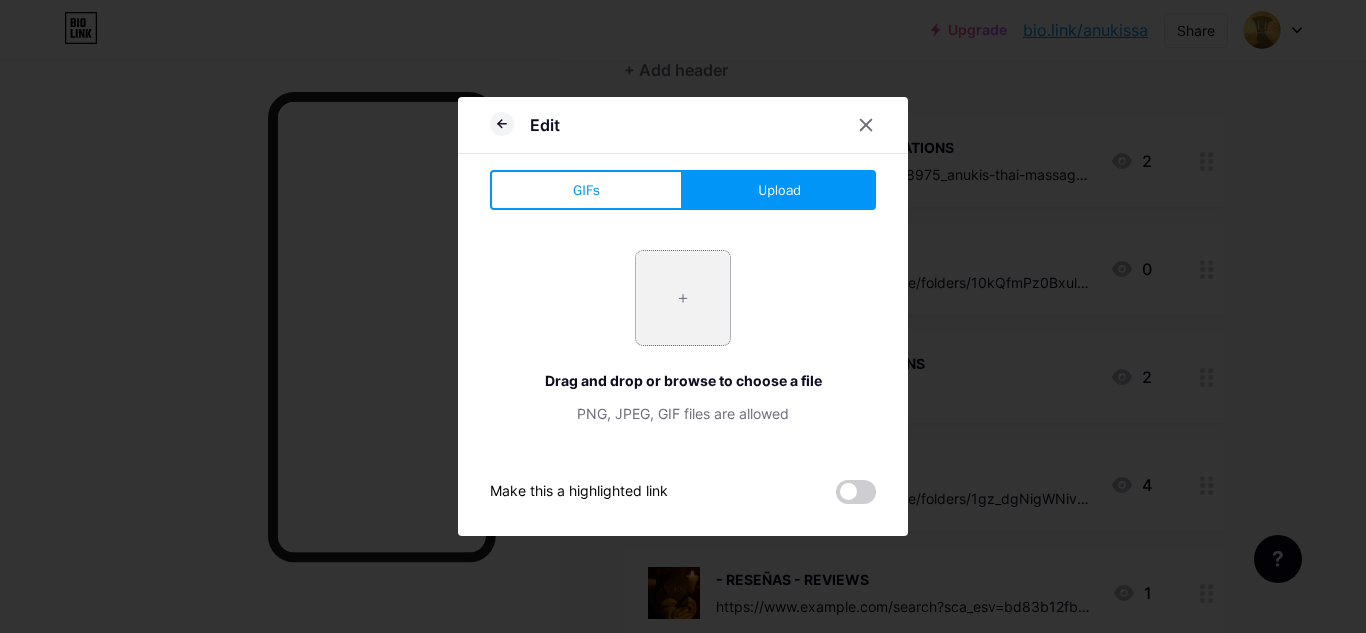 click at bounding box center (683, 298) 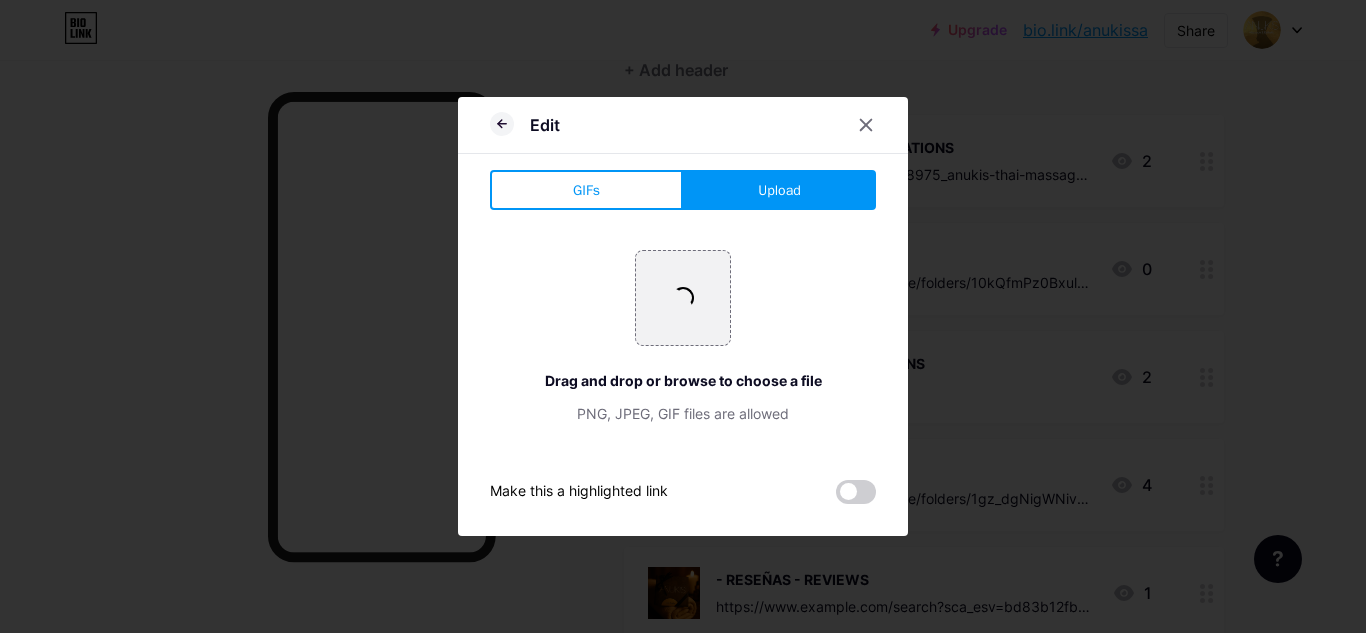 click on "Upload" at bounding box center (779, 190) 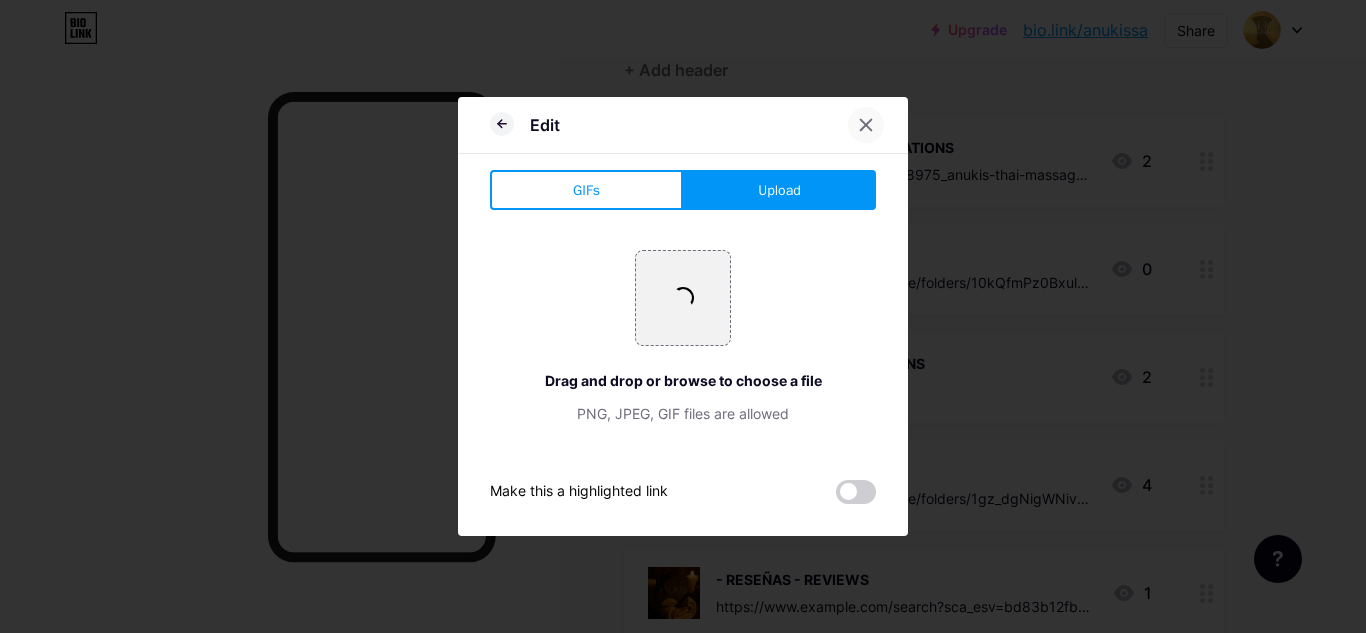 click 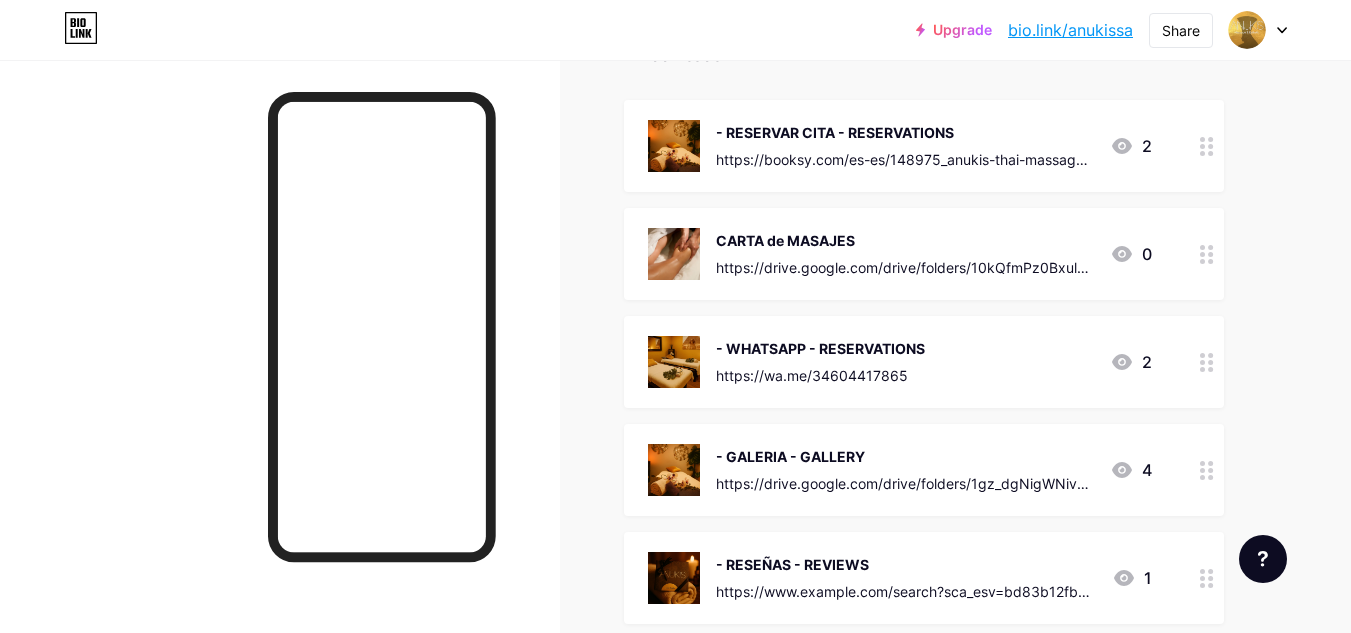 scroll, scrollTop: 200, scrollLeft: 0, axis: vertical 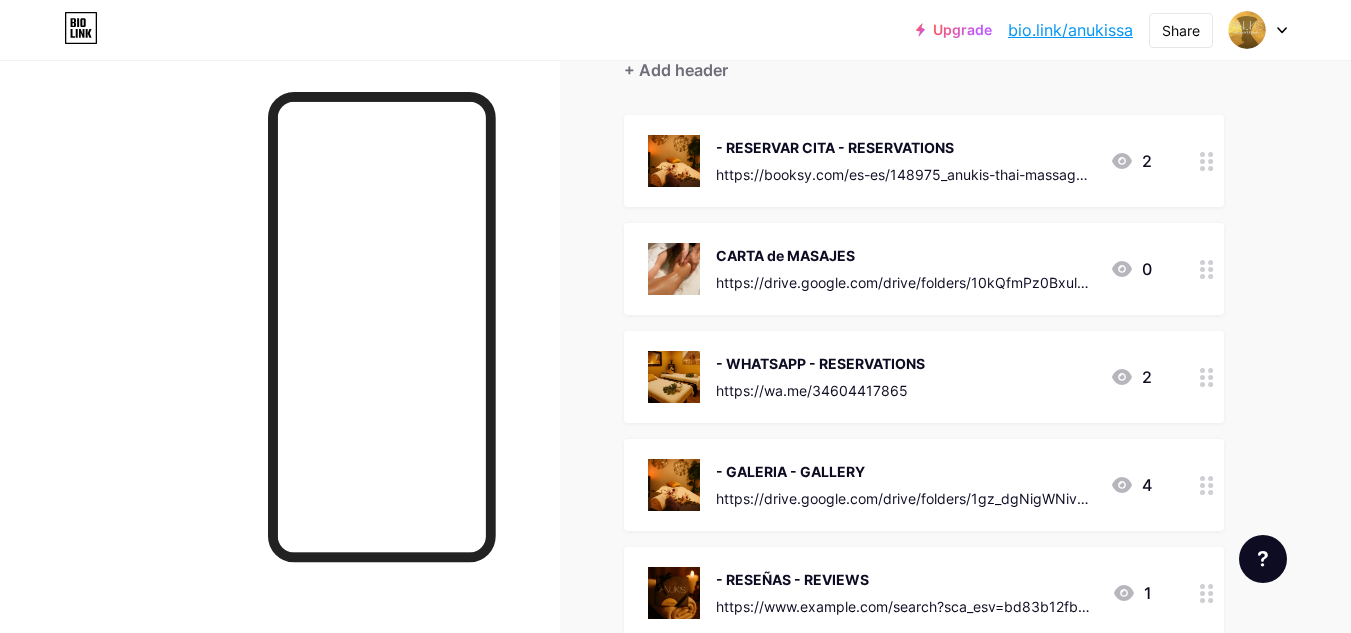 drag, startPoint x: 809, startPoint y: 258, endPoint x: 783, endPoint y: 293, distance: 43.60046 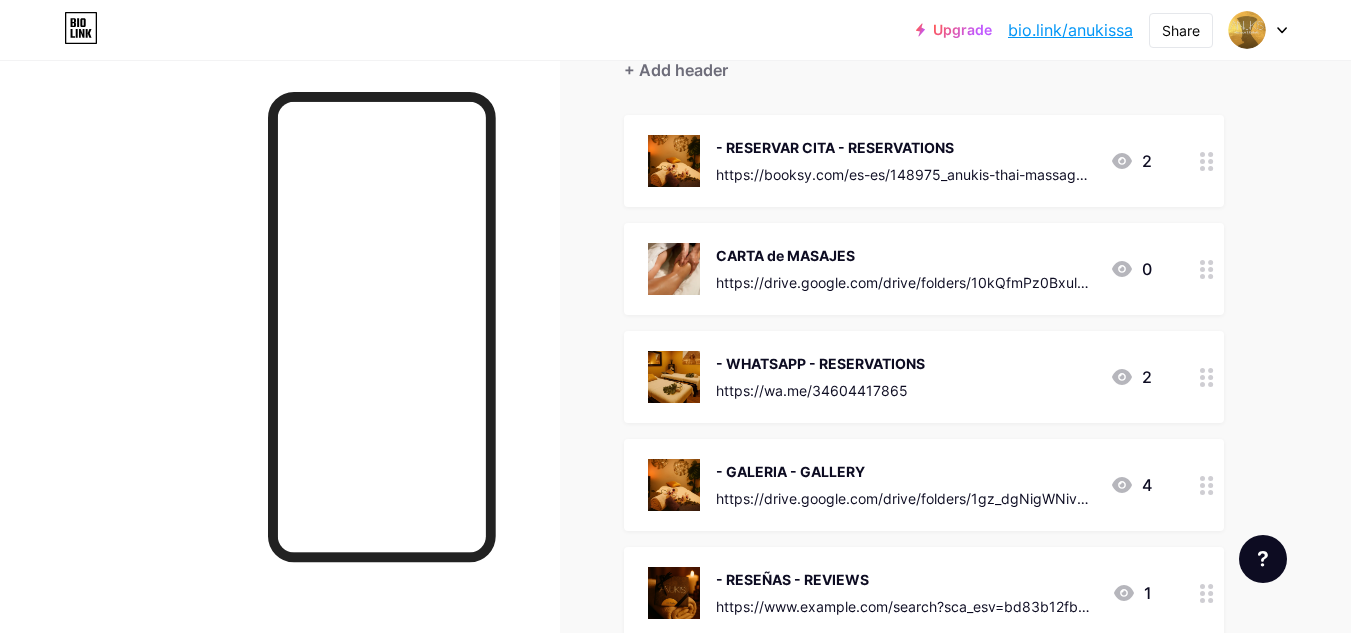 click on "CARTA de MASAJES
https://drive.google.com/drive/folders/10kQfmPz0BxulMeSGFIxkWUUg_4Hy2qB7?usp=sharing" at bounding box center [905, 269] 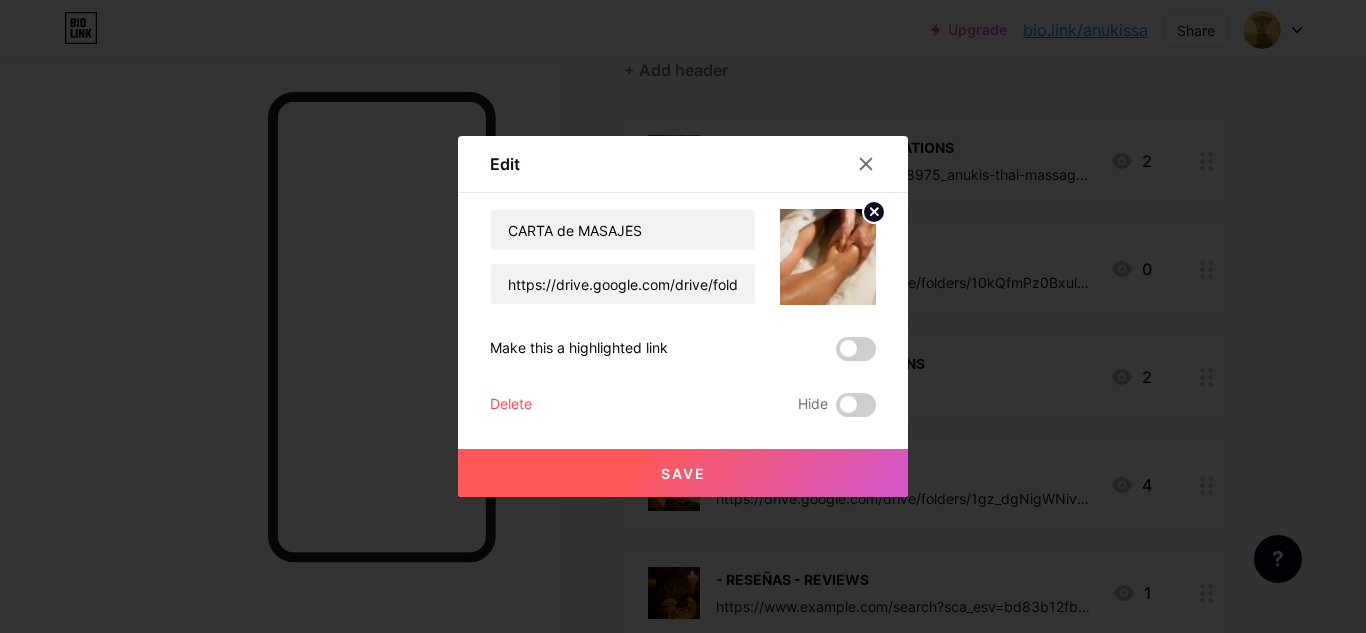click at bounding box center [683, 316] 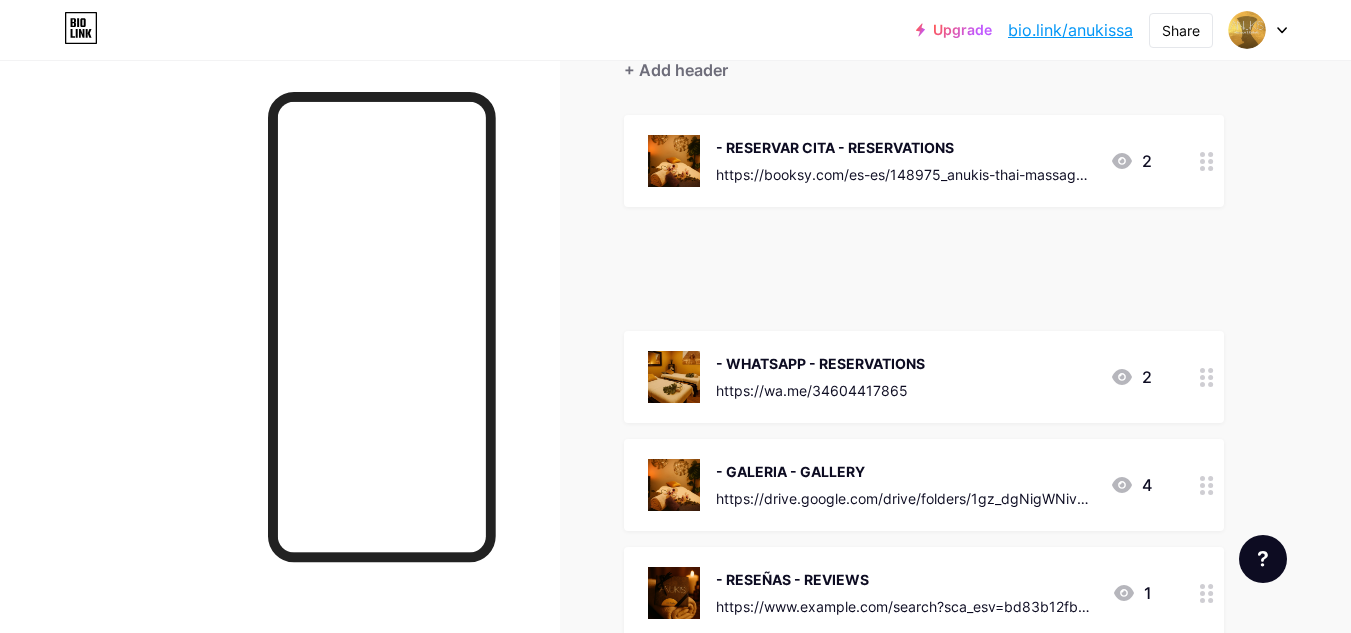 type 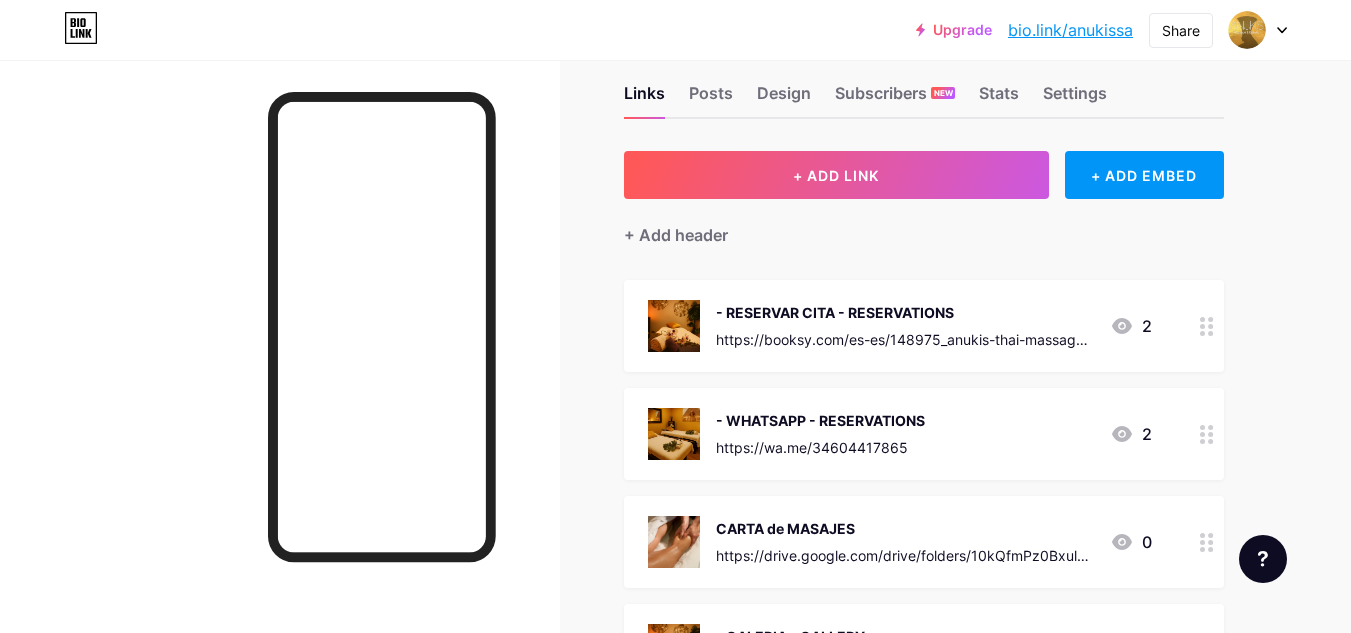scroll, scrollTop: 0, scrollLeft: 0, axis: both 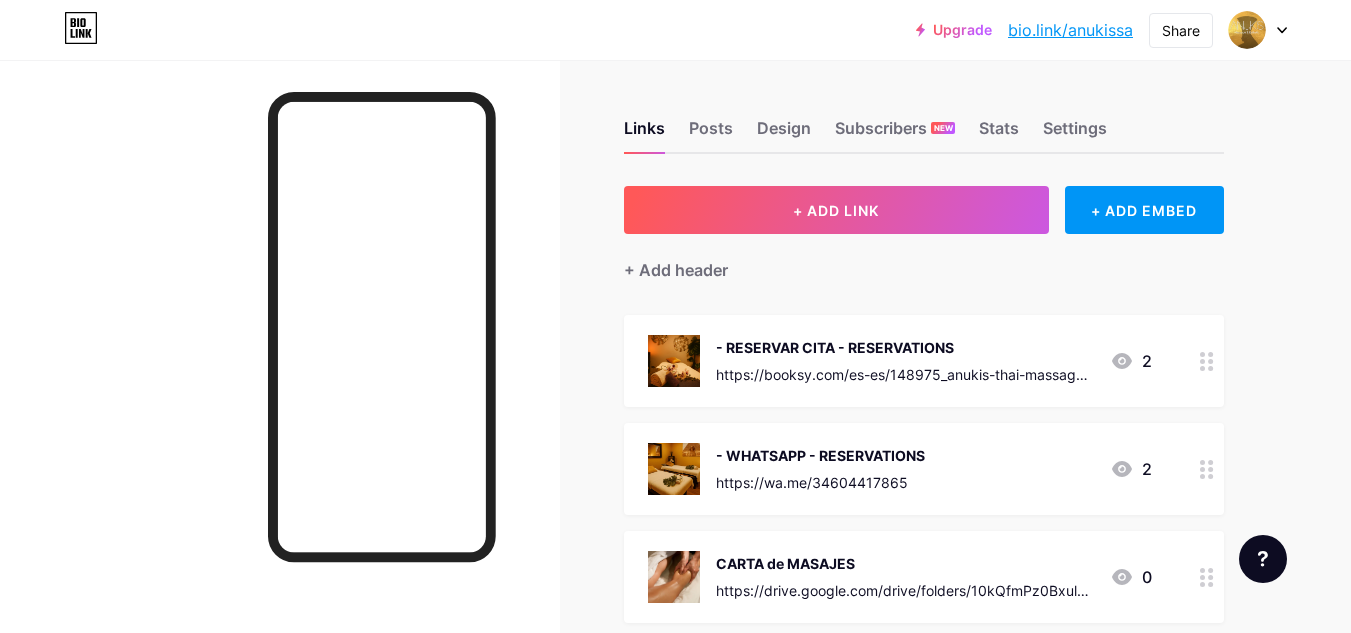 drag, startPoint x: 1077, startPoint y: 35, endPoint x: 1140, endPoint y: 41, distance: 63.28507 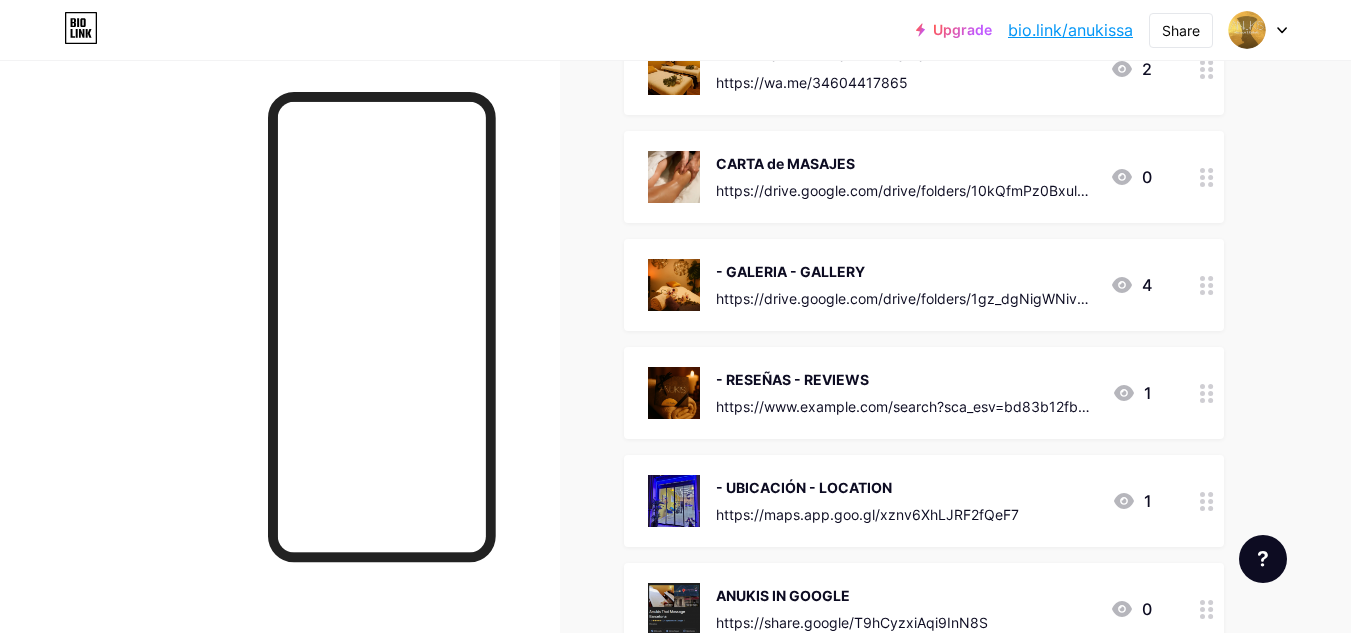 scroll, scrollTop: 0, scrollLeft: 0, axis: both 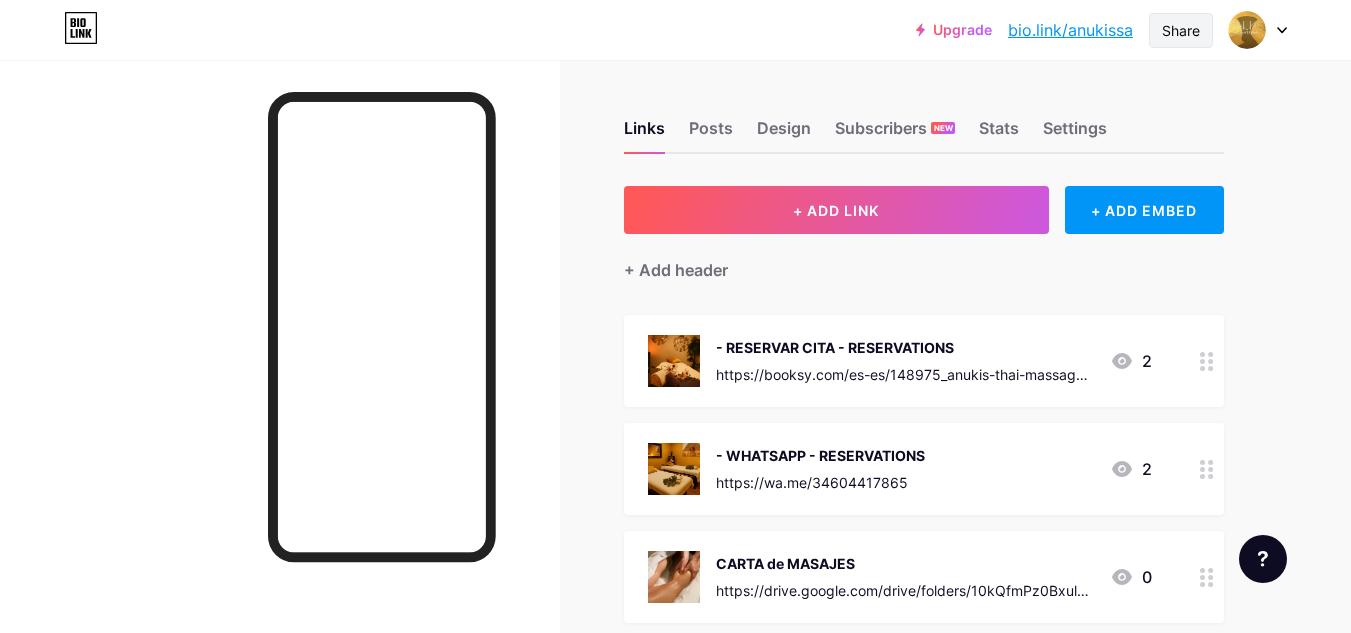 click on "Share" at bounding box center [1181, 30] 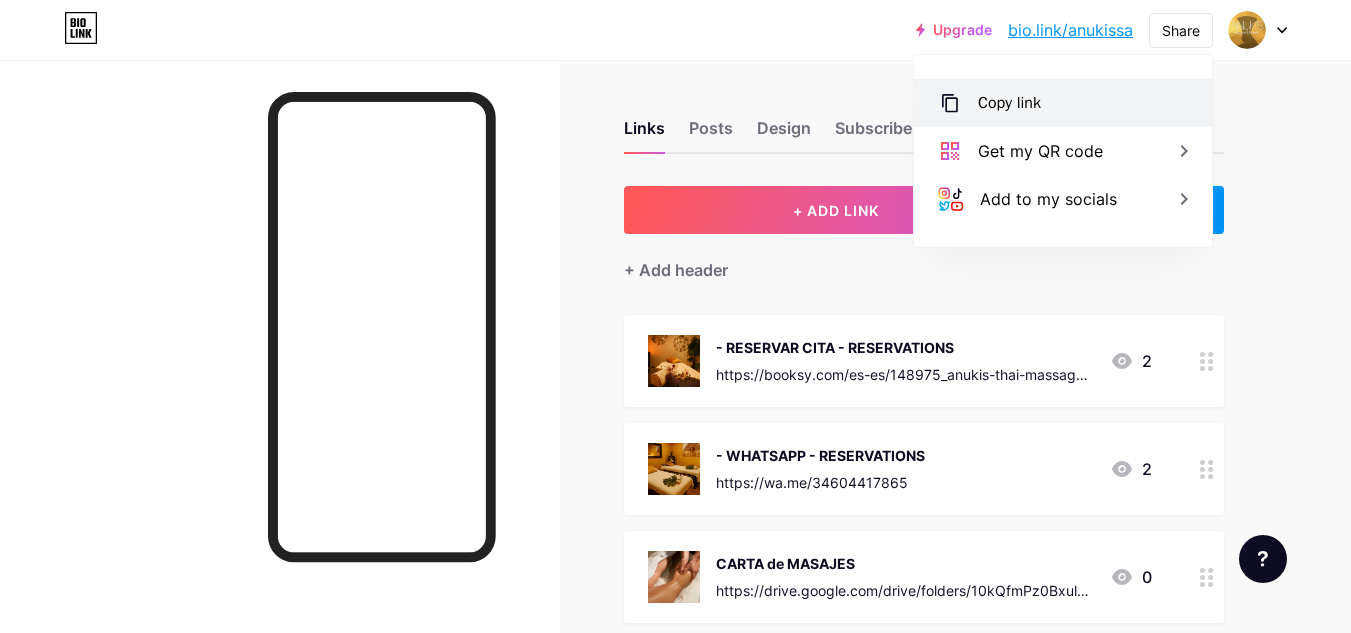 click on "Copy link" at bounding box center (1063, 103) 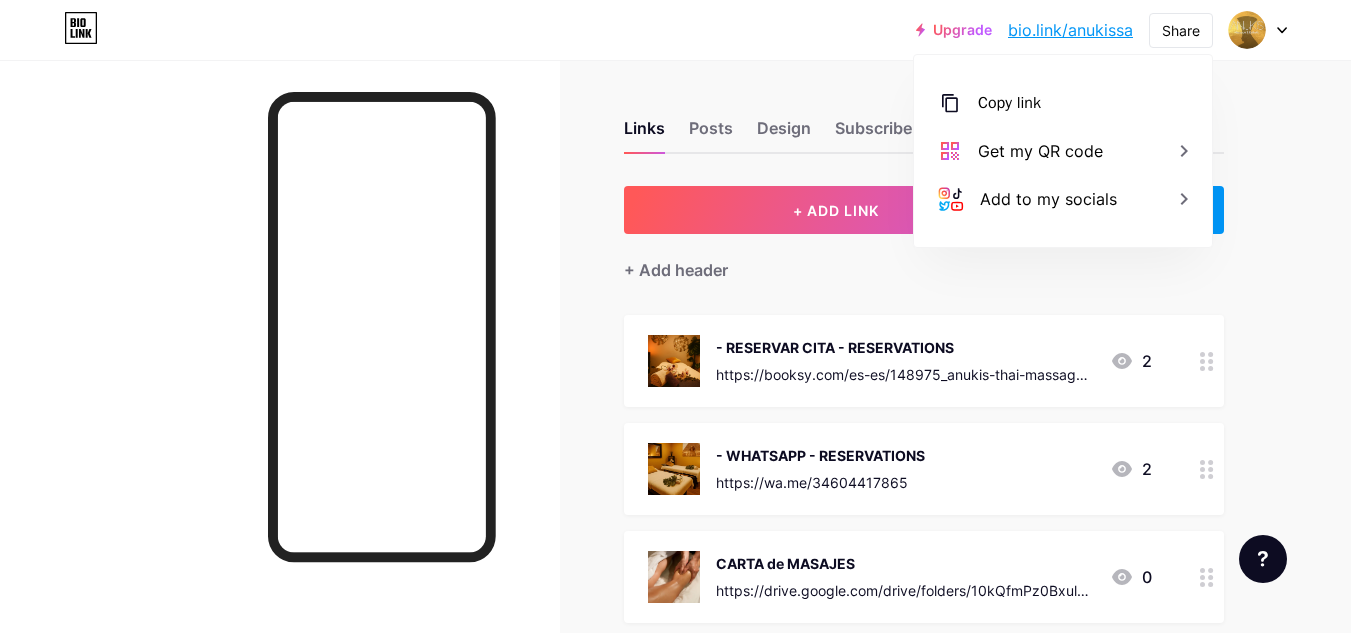 click at bounding box center [280, 376] 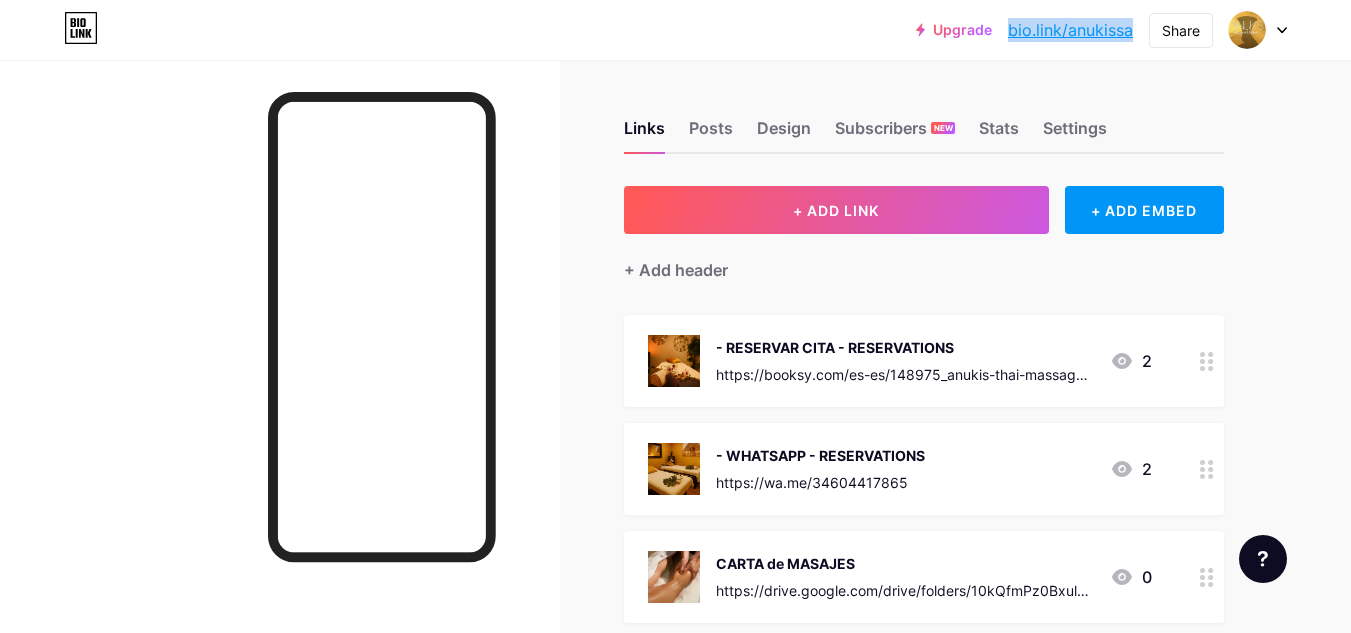 drag, startPoint x: 1005, startPoint y: 33, endPoint x: 1131, endPoint y: 32, distance: 126.00397 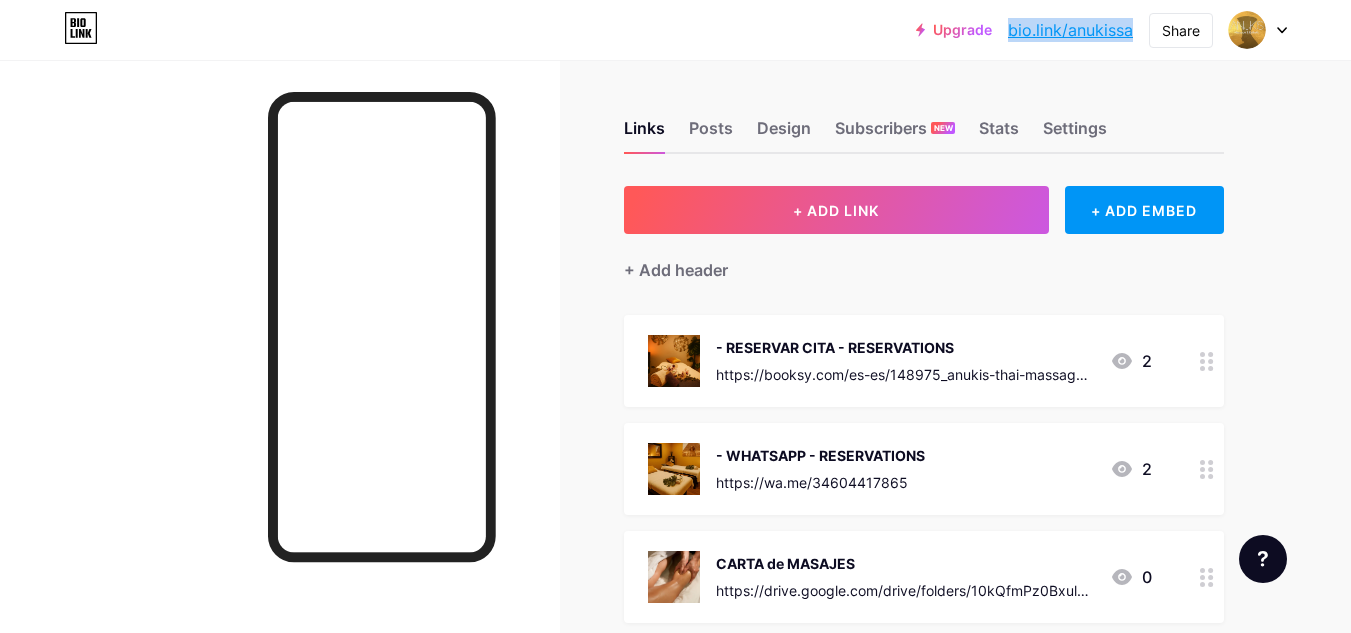 click on "Upgrade   bio.link/example.com...   bio.link/example.com" at bounding box center (1024, 30) 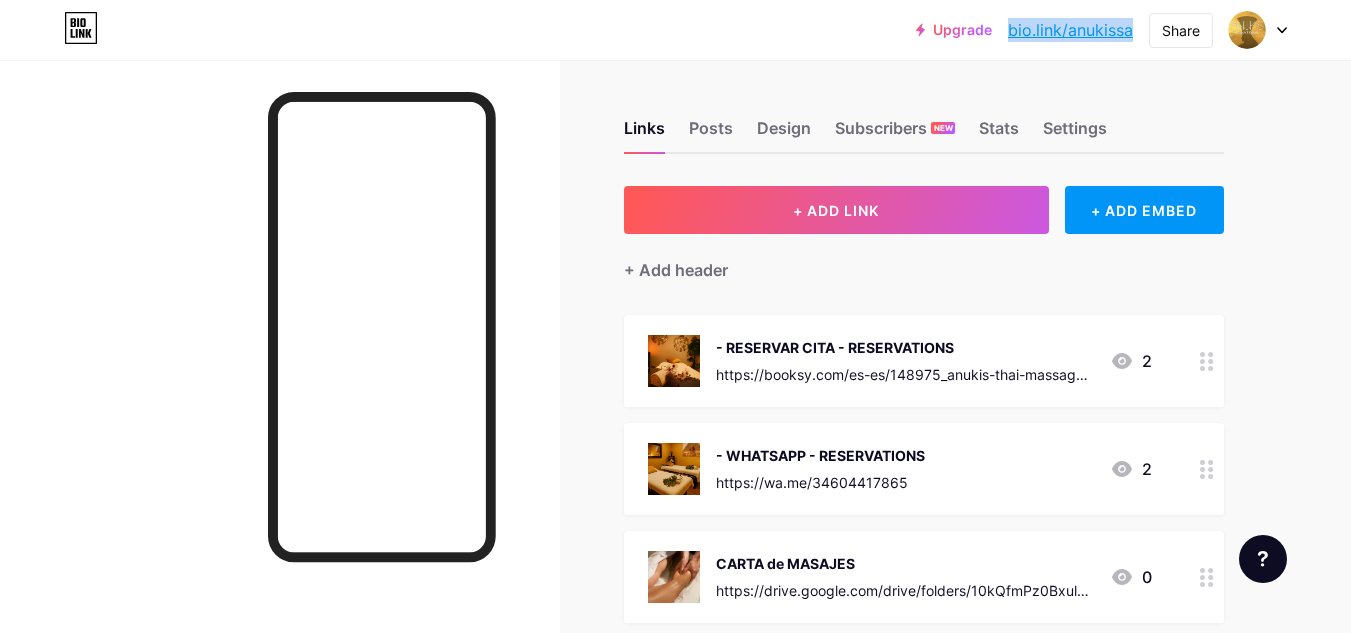 copy on "bio.link/anukissa" 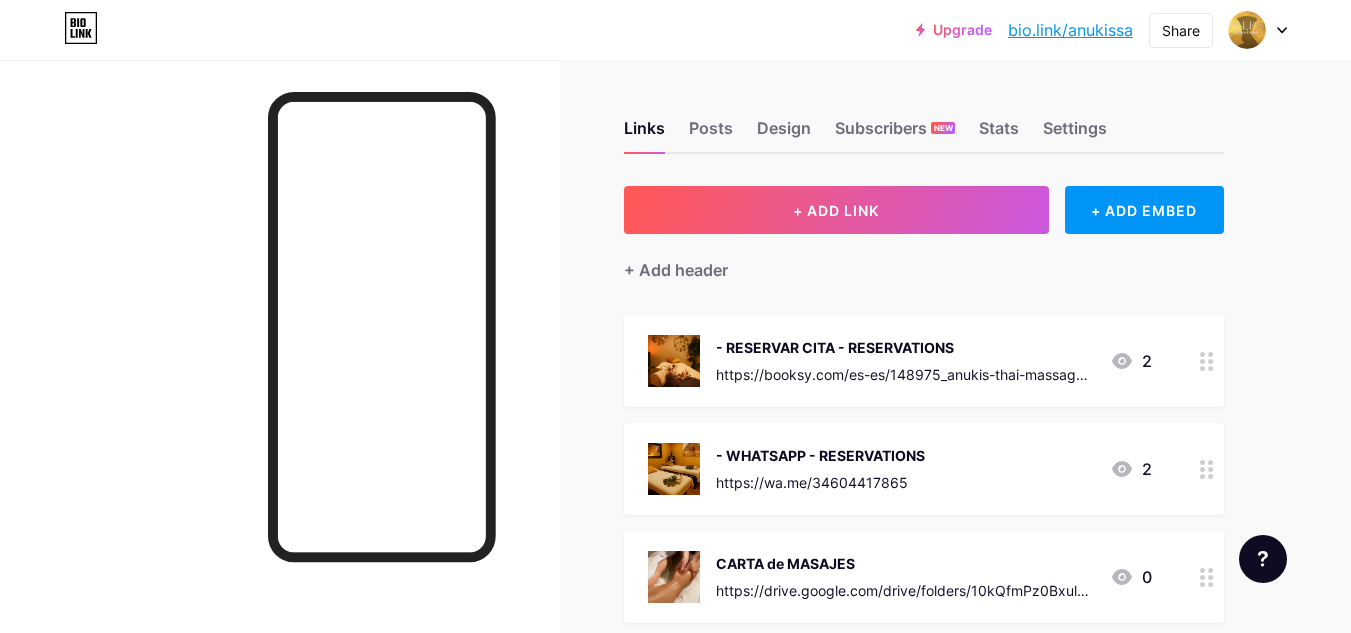click on "Links
Posts
Design
Subscribers
NEW
Stats
Settings       + ADD LINK     + ADD EMBED
+ Add header
- RESERVAR CITA -  RESERVATIONS
https://booksy.com/es-es/148975_anukis-thai-massage_spa_48863_barcelona#ba_s=seo
2
- WHATSAPP - RESERVATIONS
https://wa.me/34604417865
2
CARTA de MASAJES
https://drive.google.com/drive/folders/10kQfmPz0BxulMeSGFIxkWUUg_4Hy2qB7?usp=sharing
0
- GALERIA          - GALLERY
https://drive.google.com/drive/folders/1gz_dgNigWNiveOh7lFNLpLn3-GukmCP4?usp=sharing
4
- RESEÑAS -  REVIEWS
1" at bounding box center (654, 902) 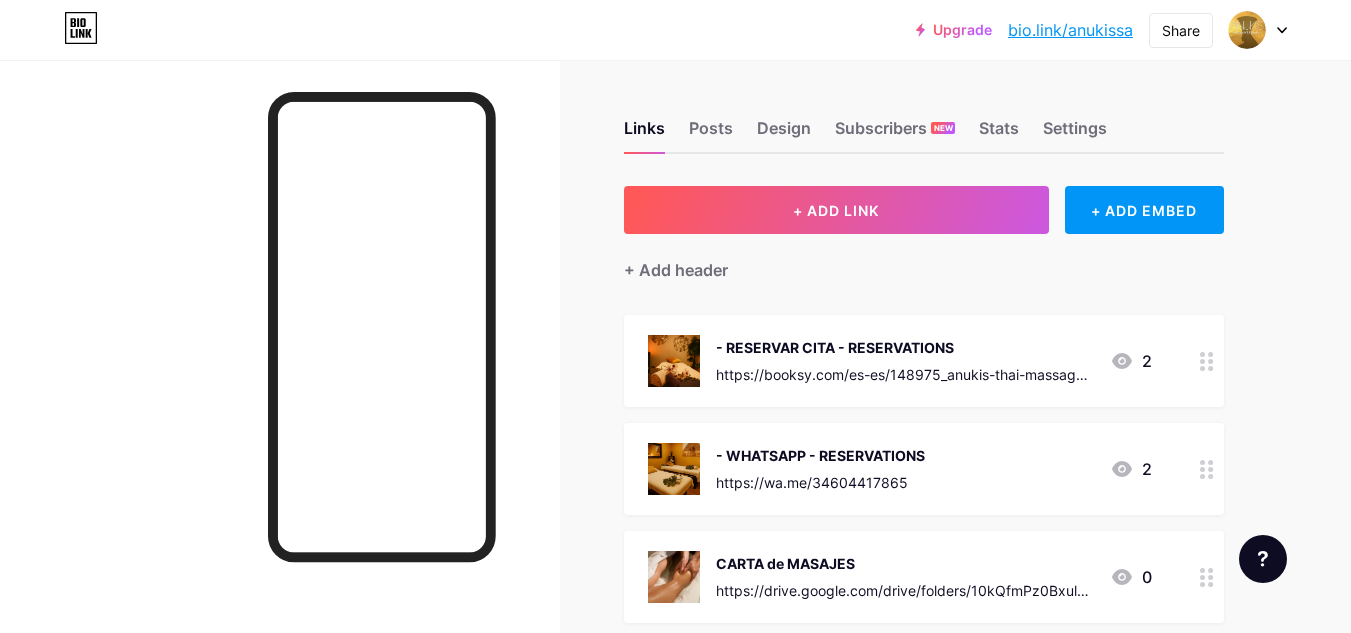 click on "Links
Posts
Design
Subscribers
NEW
Stats
Settings       + ADD LINK     + ADD EMBED
+ Add header
- RESERVAR CITA -  RESERVATIONS
https://booksy.com/es-es/148975_anukis-thai-massage_spa_48863_barcelona#ba_s=seo
2
- WHATSAPP - RESERVATIONS
https://wa.me/34604417865
2
CARTA de MASAJES
https://drive.google.com/drive/folders/10kQfmPz0BxulMeSGFIxkWUUg_4Hy2qB7?usp=sharing
0
- GALERIA          - GALLERY
https://drive.google.com/drive/folders/1gz_dgNigWNiveOh7lFNLpLn3-GukmCP4?usp=sharing
4
- RESEÑAS -  REVIEWS
1" at bounding box center [654, 902] 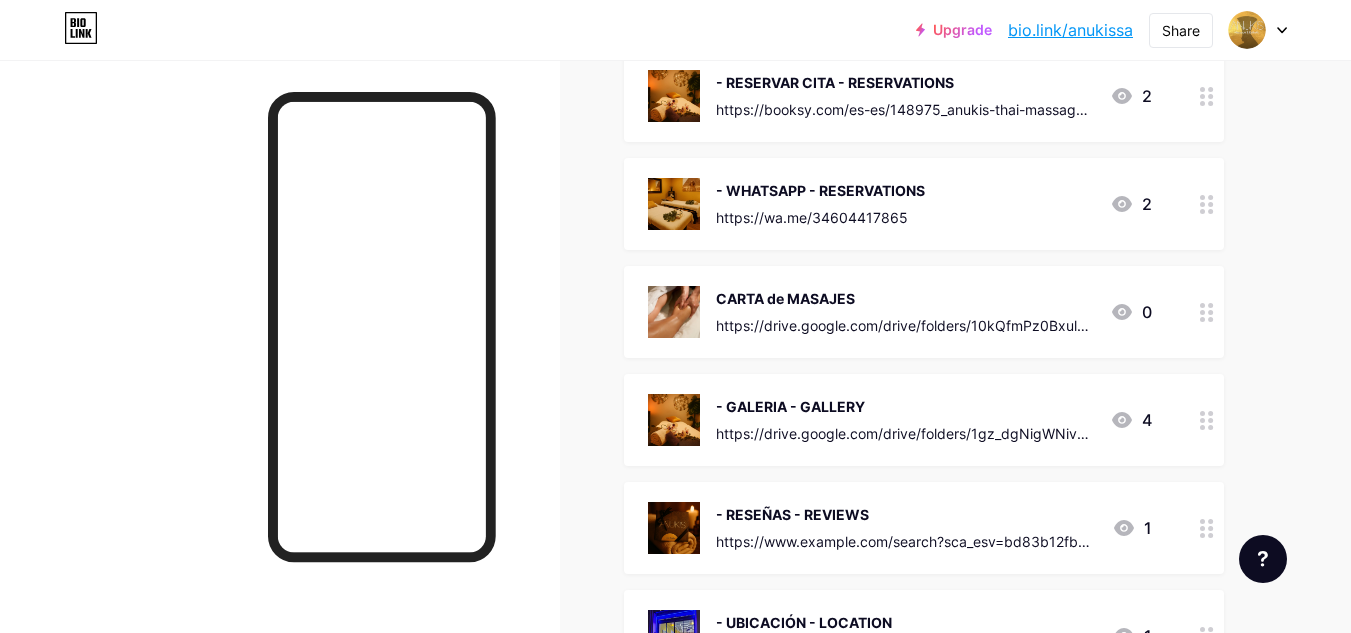 scroll, scrollTop: 300, scrollLeft: 0, axis: vertical 